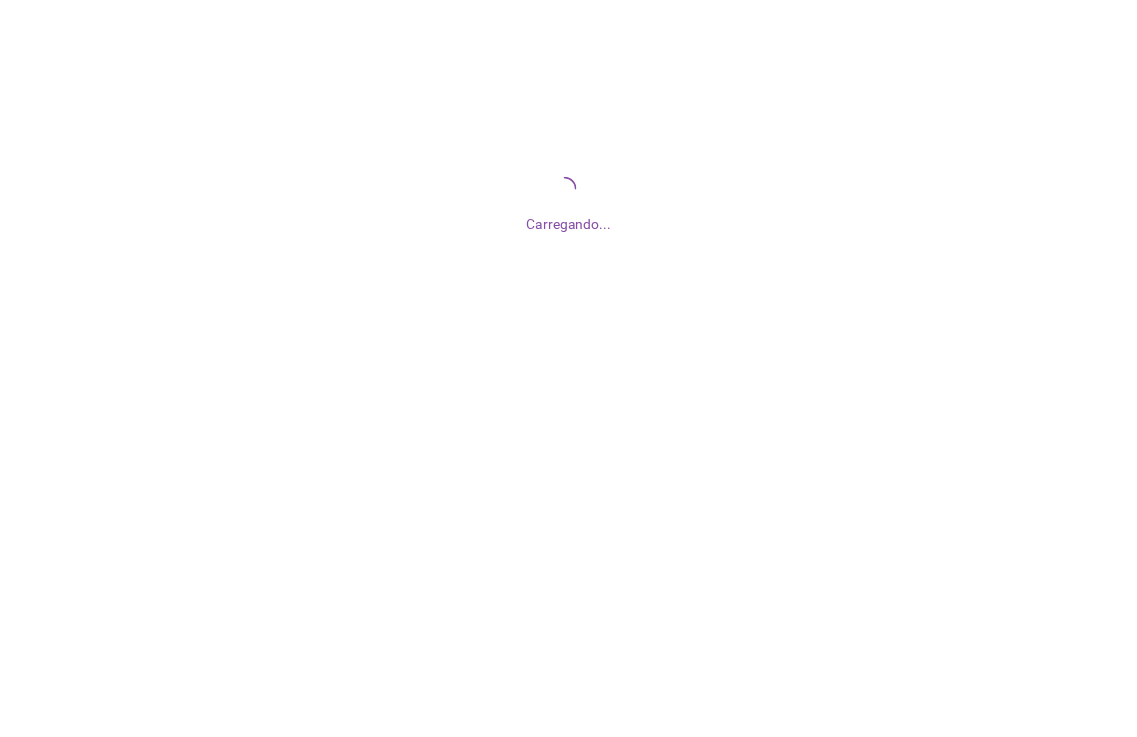 scroll, scrollTop: 0, scrollLeft: 0, axis: both 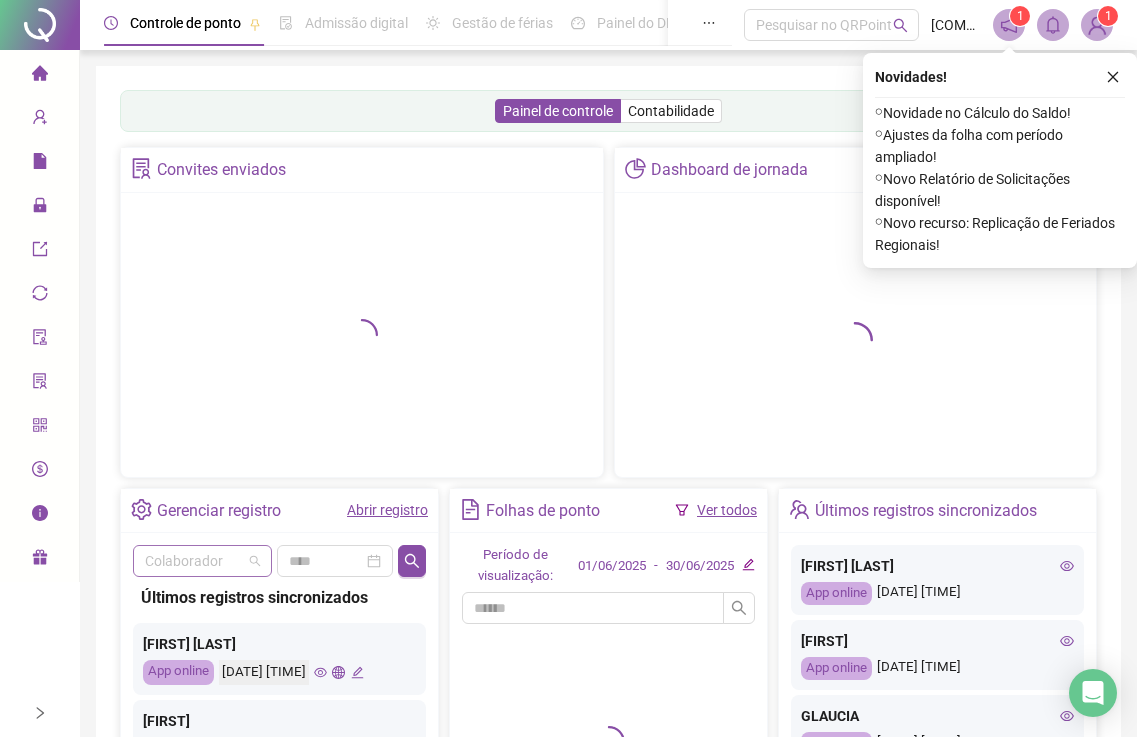 click at bounding box center (196, 561) 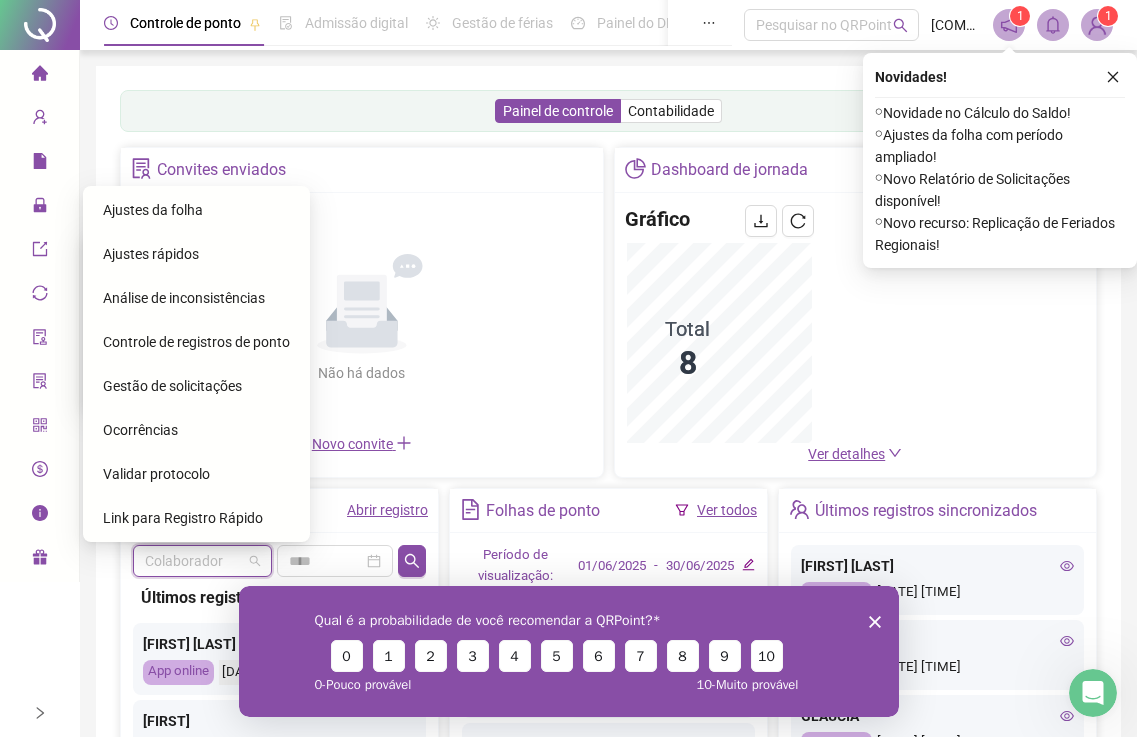 scroll, scrollTop: 0, scrollLeft: 0, axis: both 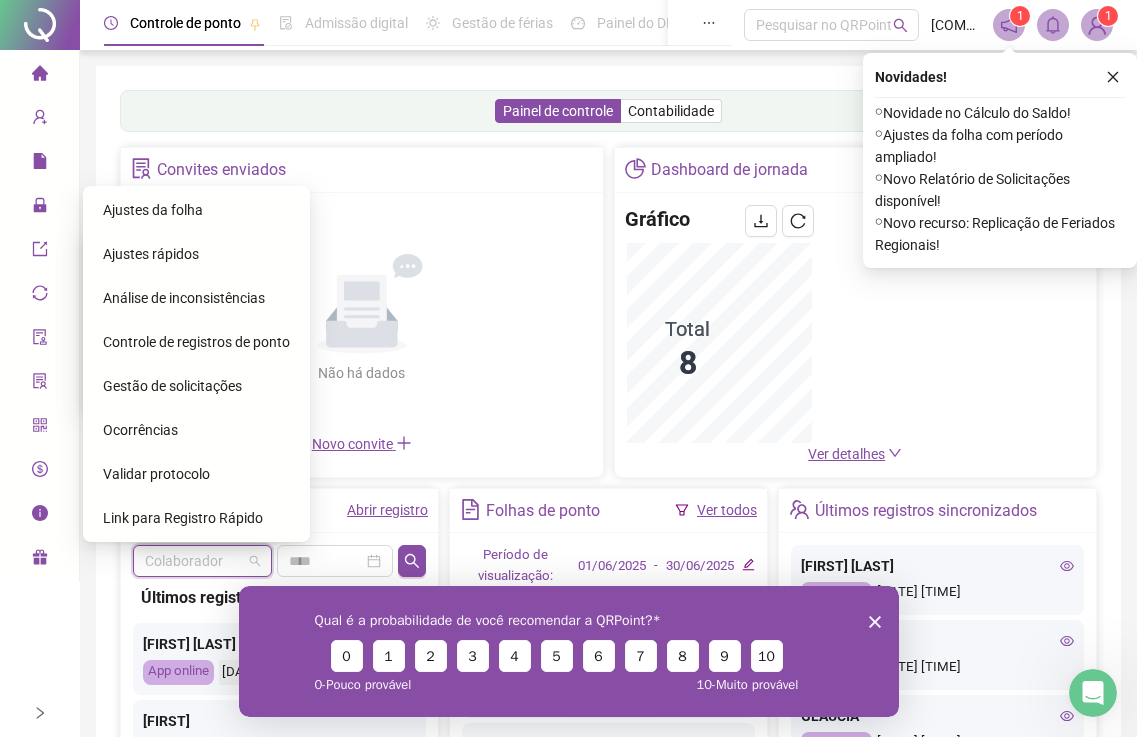 click on "Ajustes da folha" at bounding box center [153, 210] 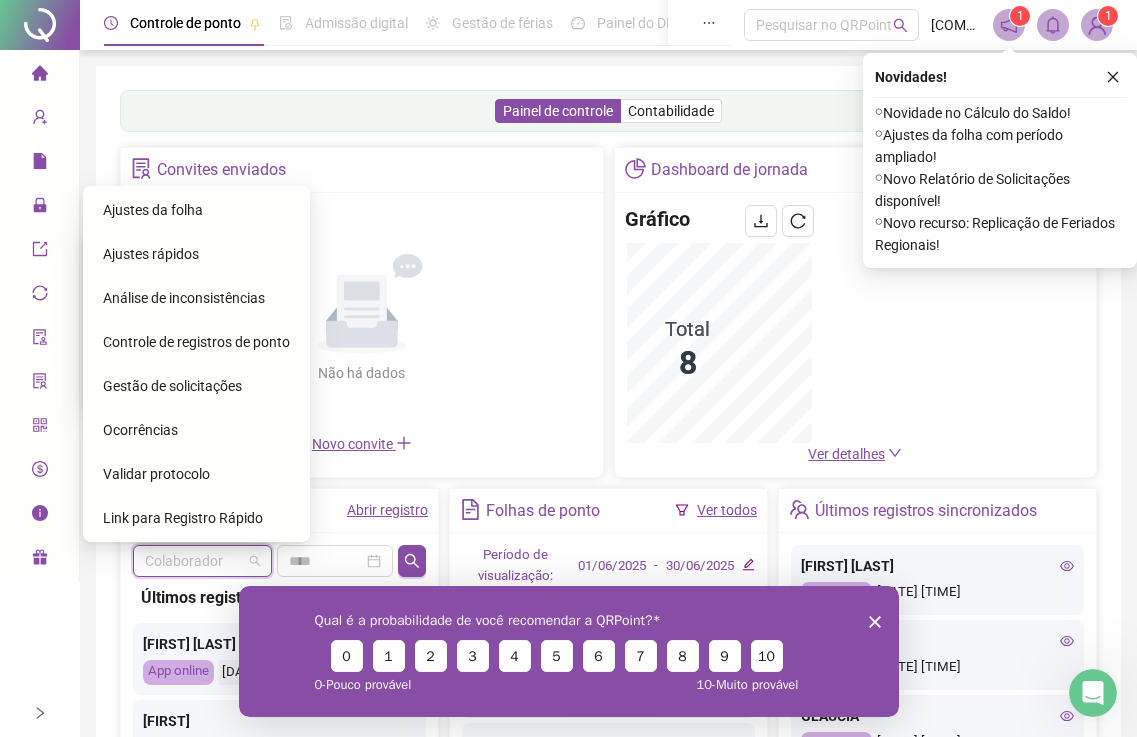 click on "Qual é a probabilidade de você recomendar a QRPoint? 0 1 2 3 4 5 6 7 8 9 10 0  -  Pouco provável 10  -  Muito provável" at bounding box center (568, 650) 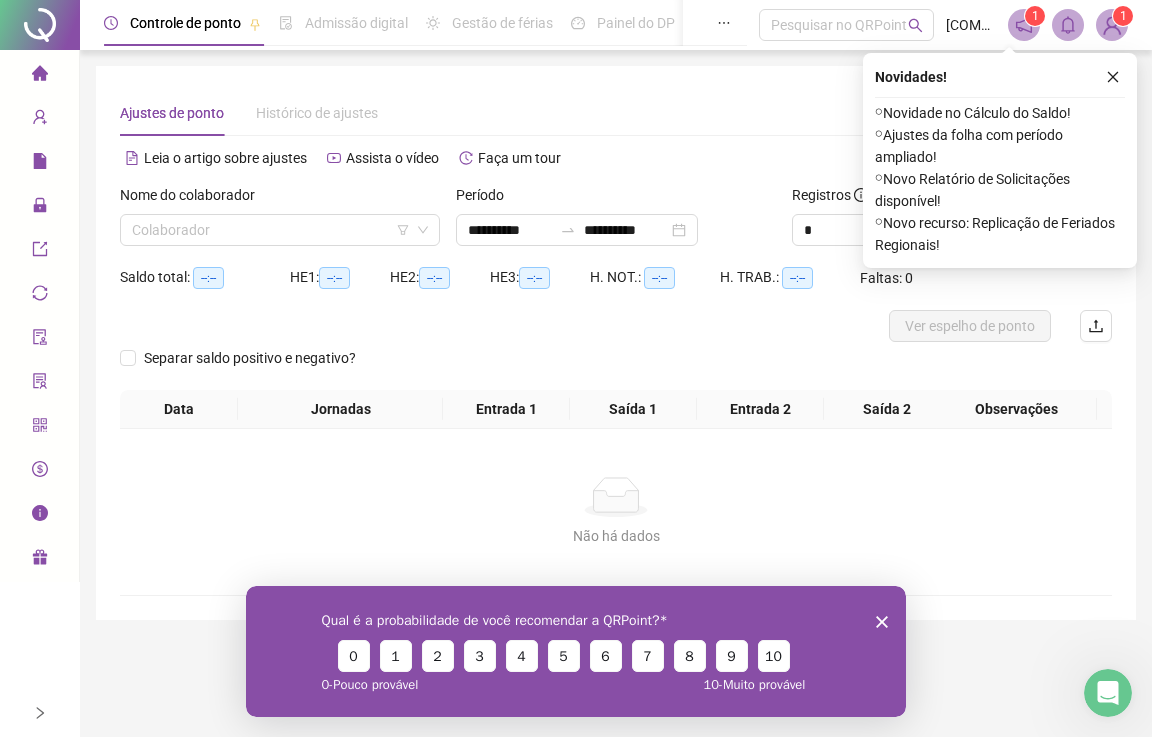 drag, startPoint x: 886, startPoint y: 620, endPoint x: 868, endPoint y: 588, distance: 36.71512 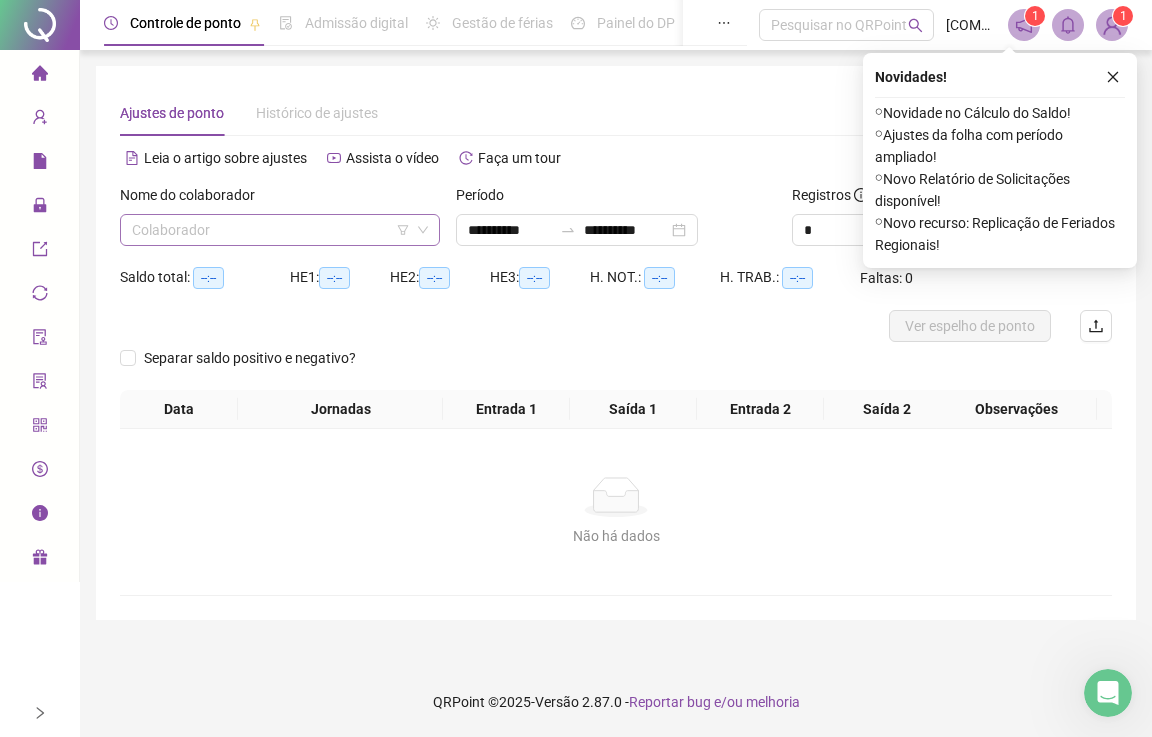 click at bounding box center (274, 230) 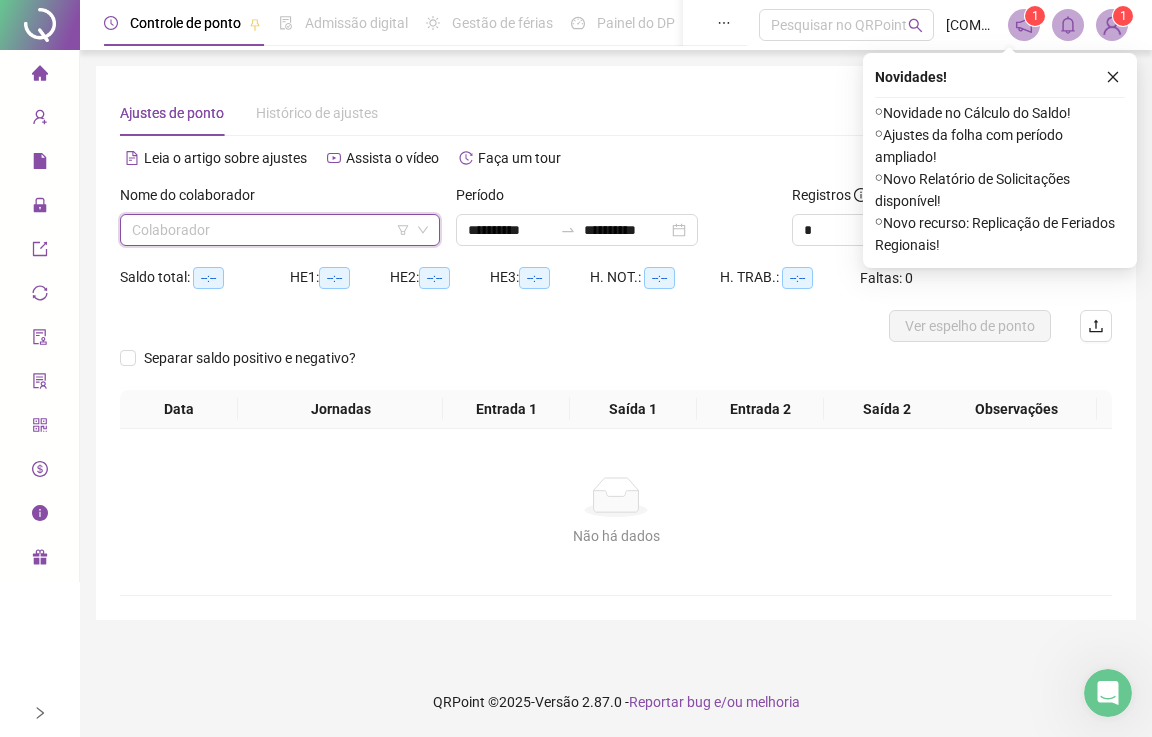 click at bounding box center [274, 230] 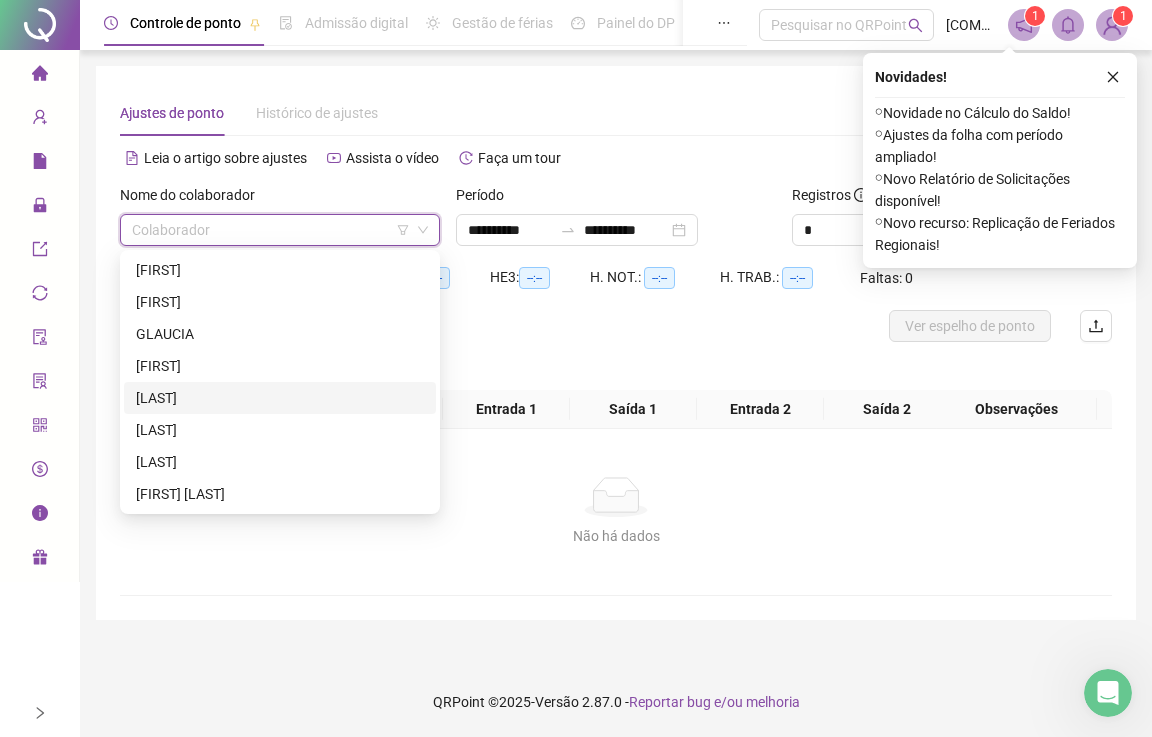 click on "[LAST]" at bounding box center (280, 398) 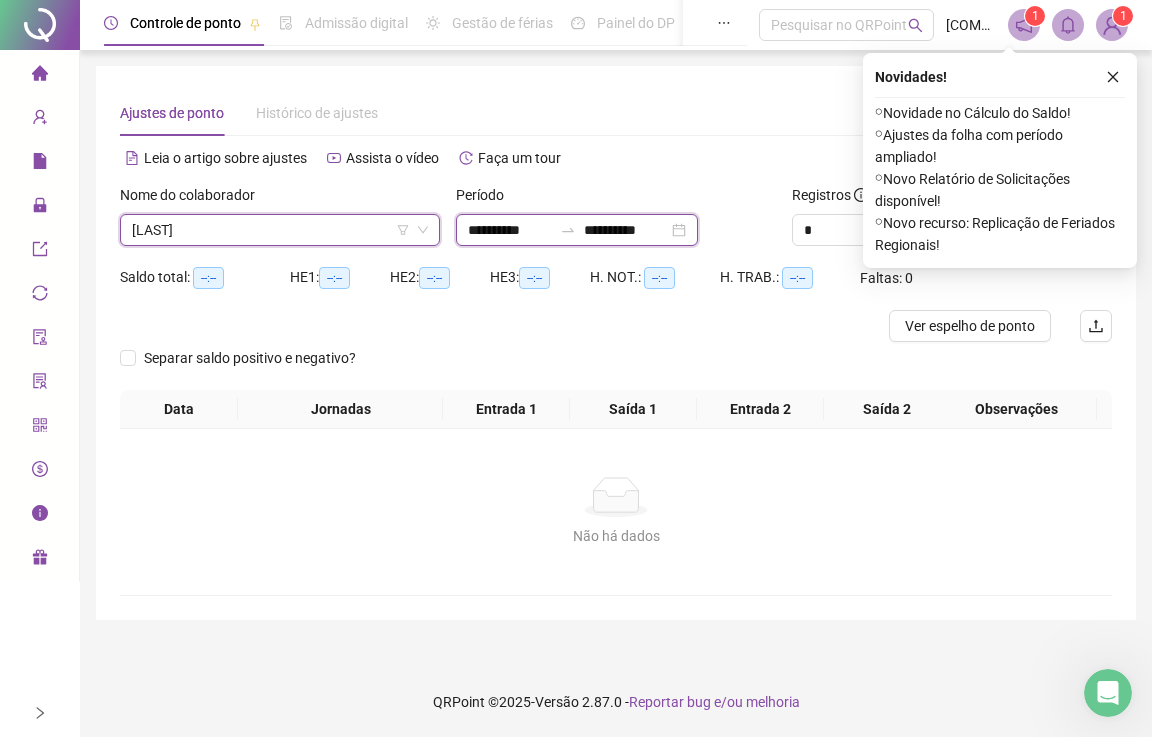 click on "**********" at bounding box center [510, 230] 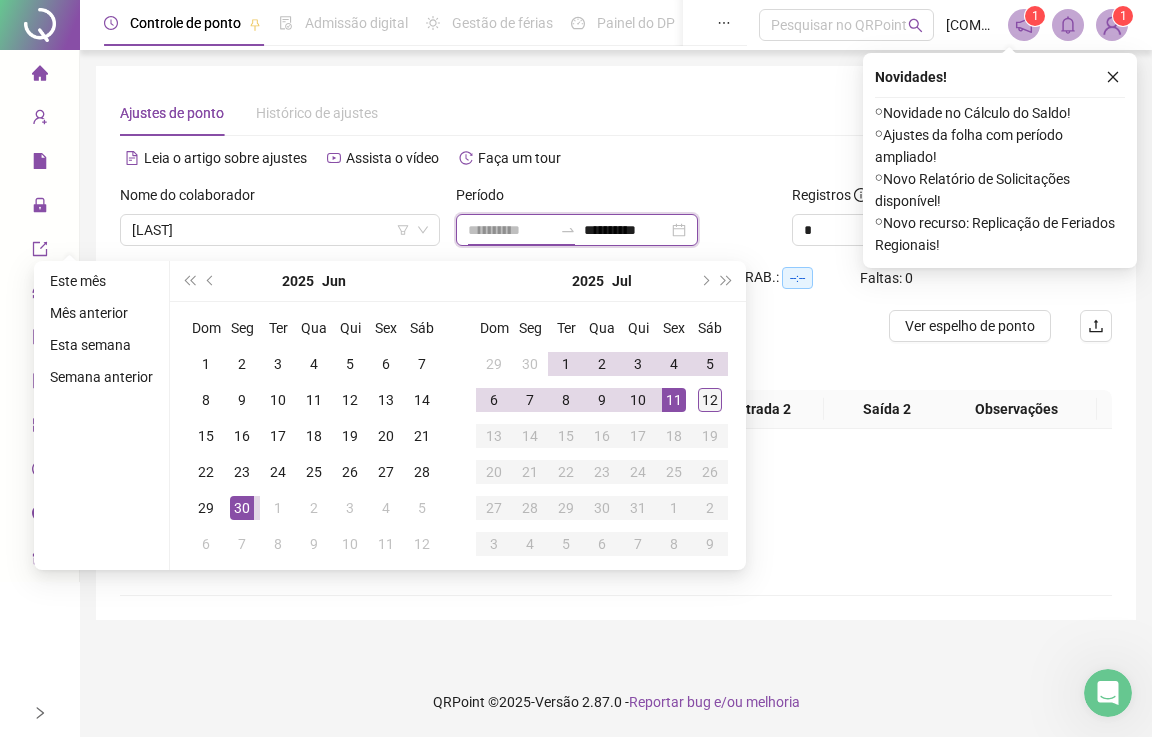 type on "**********" 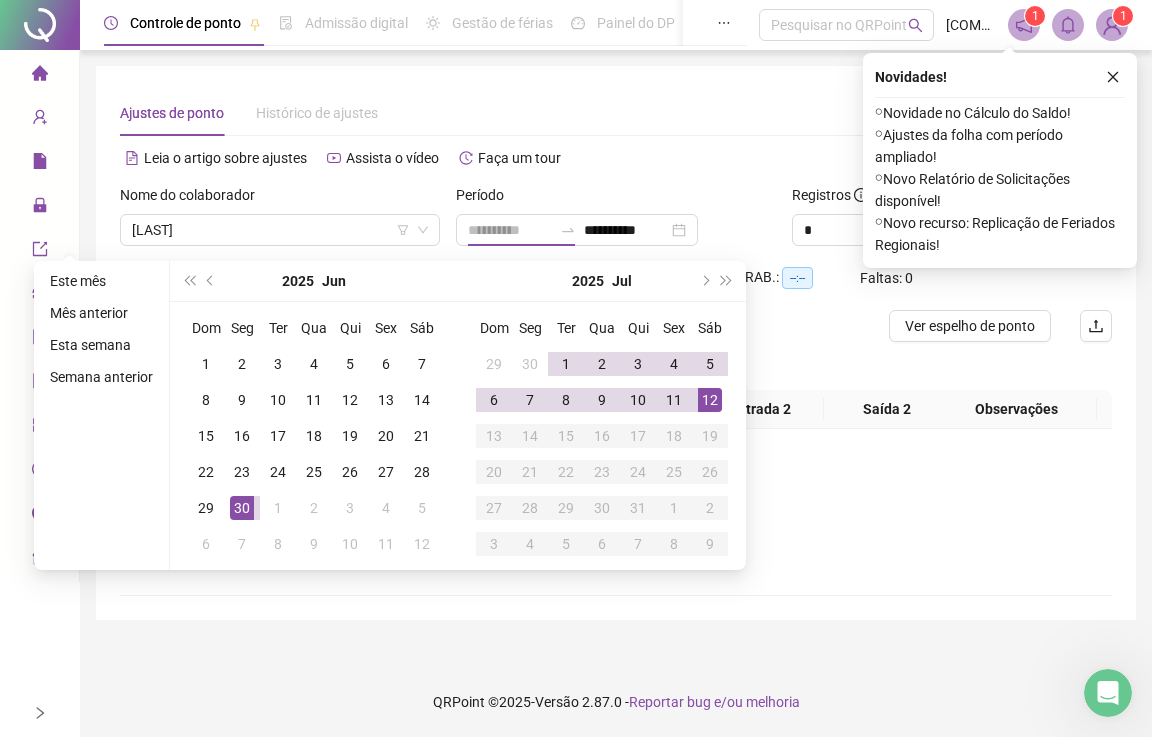 click on "12" at bounding box center (710, 400) 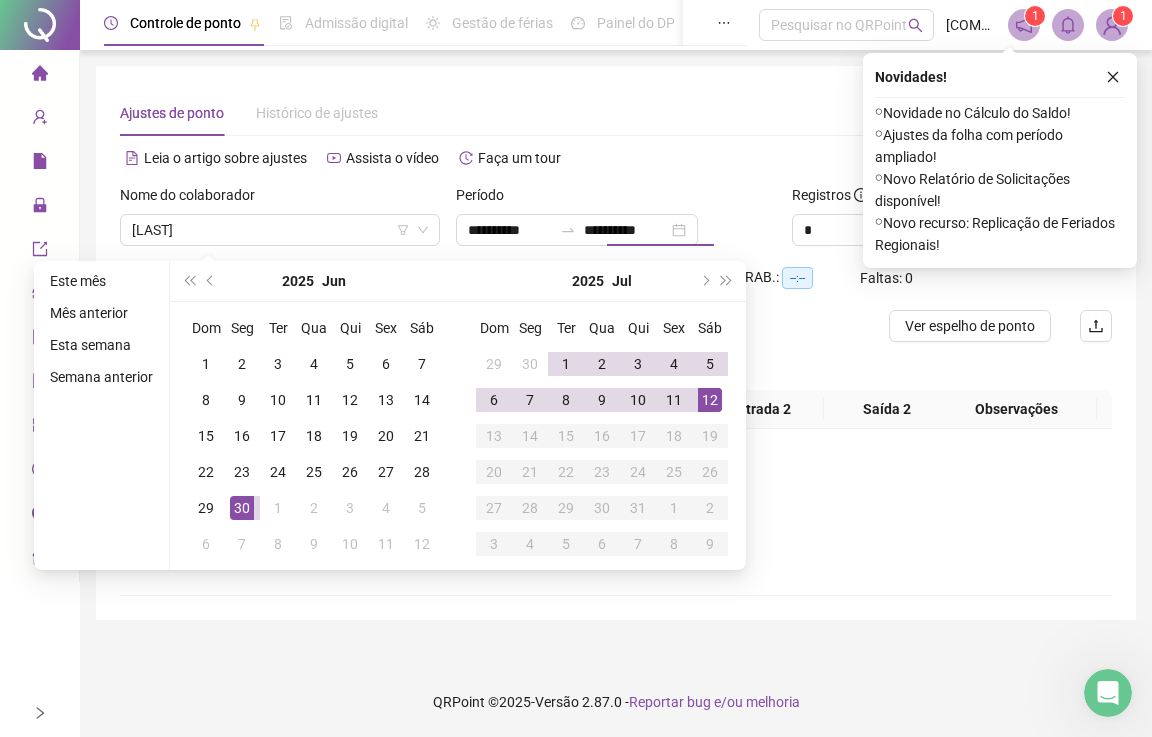 type on "**********" 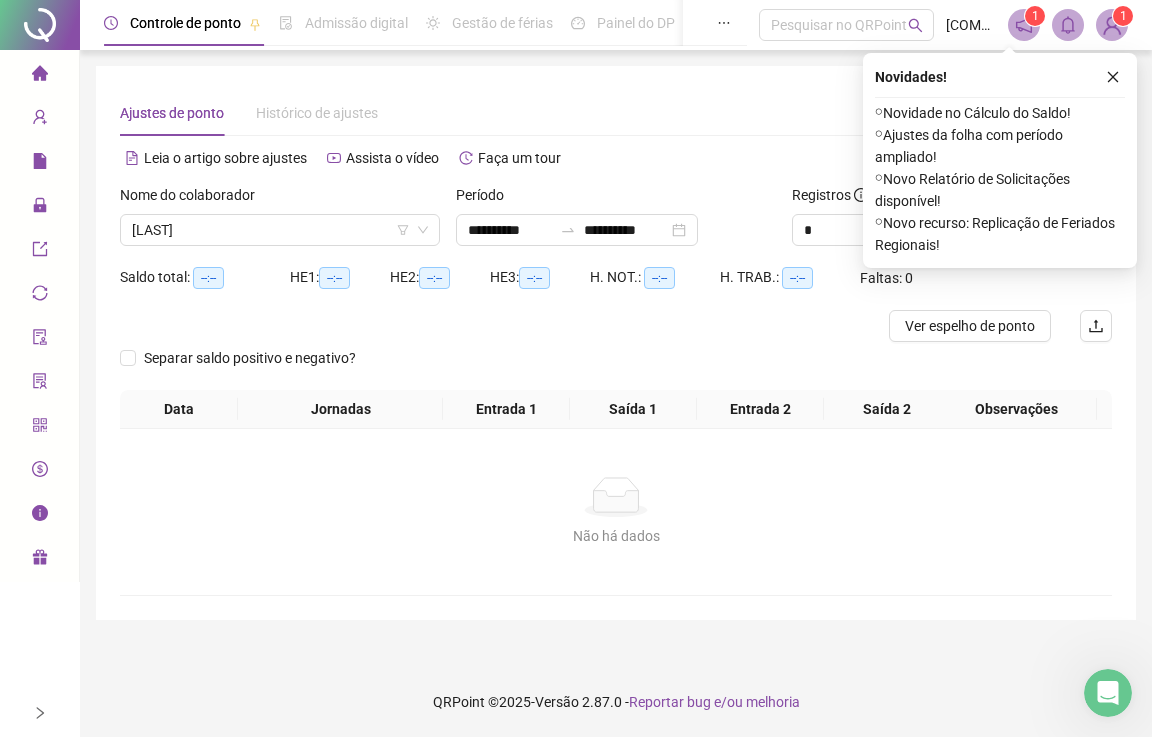 drag, startPoint x: 1121, startPoint y: 75, endPoint x: 1102, endPoint y: 112, distance: 41.59327 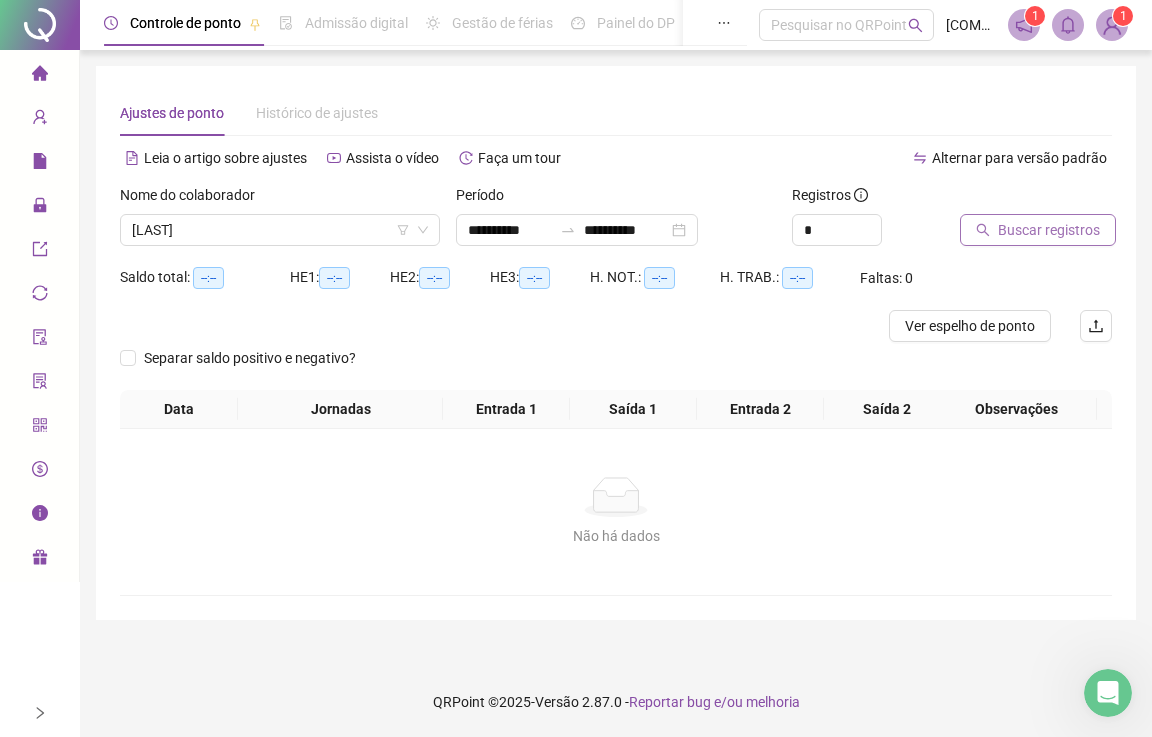 click on "Buscar registros" at bounding box center (1049, 230) 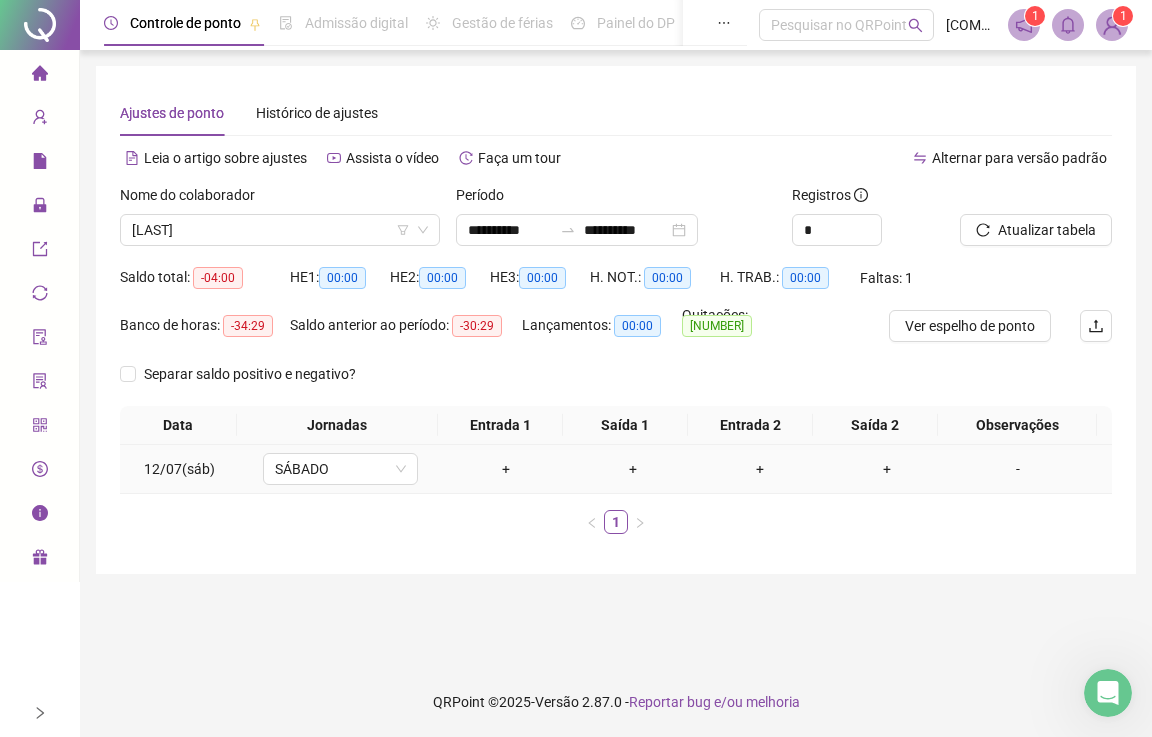 click on "+" at bounding box center (506, 469) 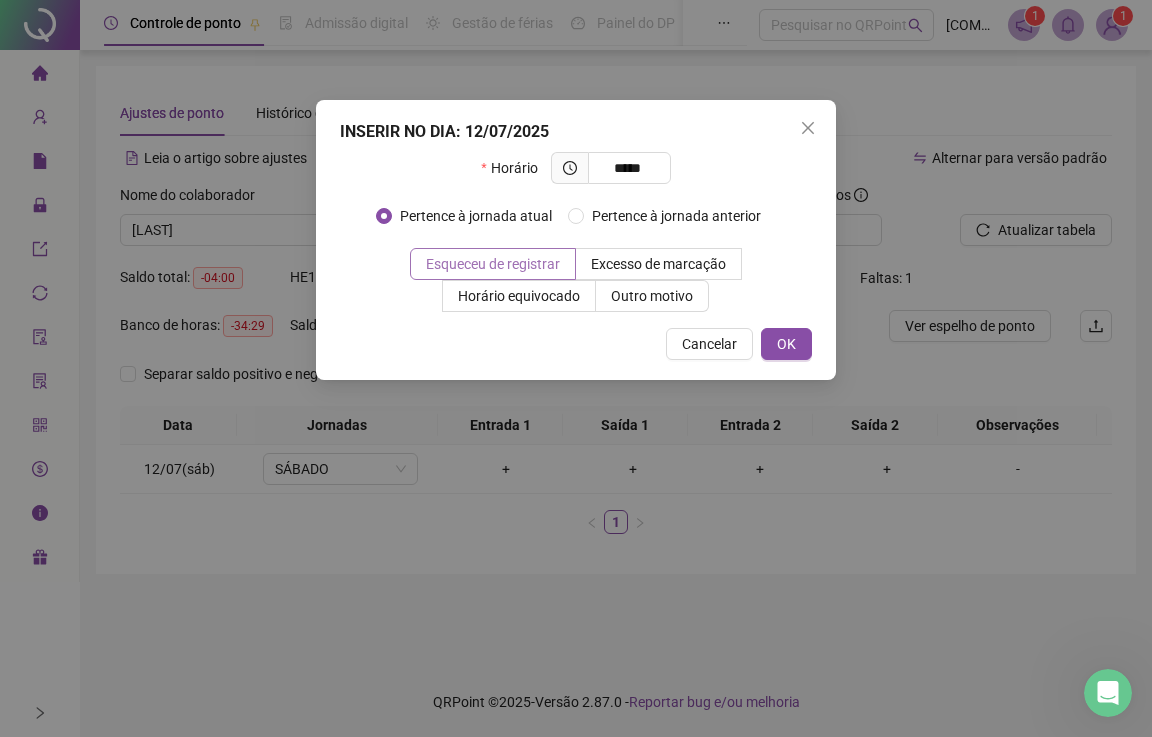 type on "*****" 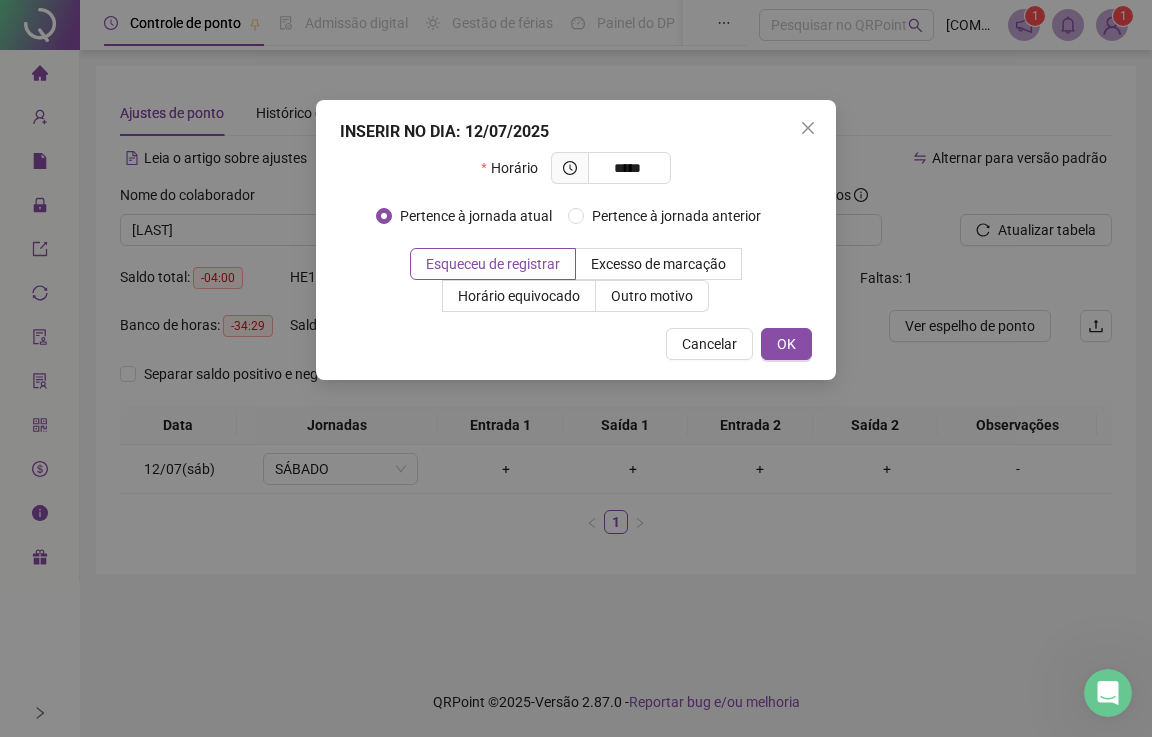 drag, startPoint x: 532, startPoint y: 268, endPoint x: 654, endPoint y: 333, distance: 138.2353 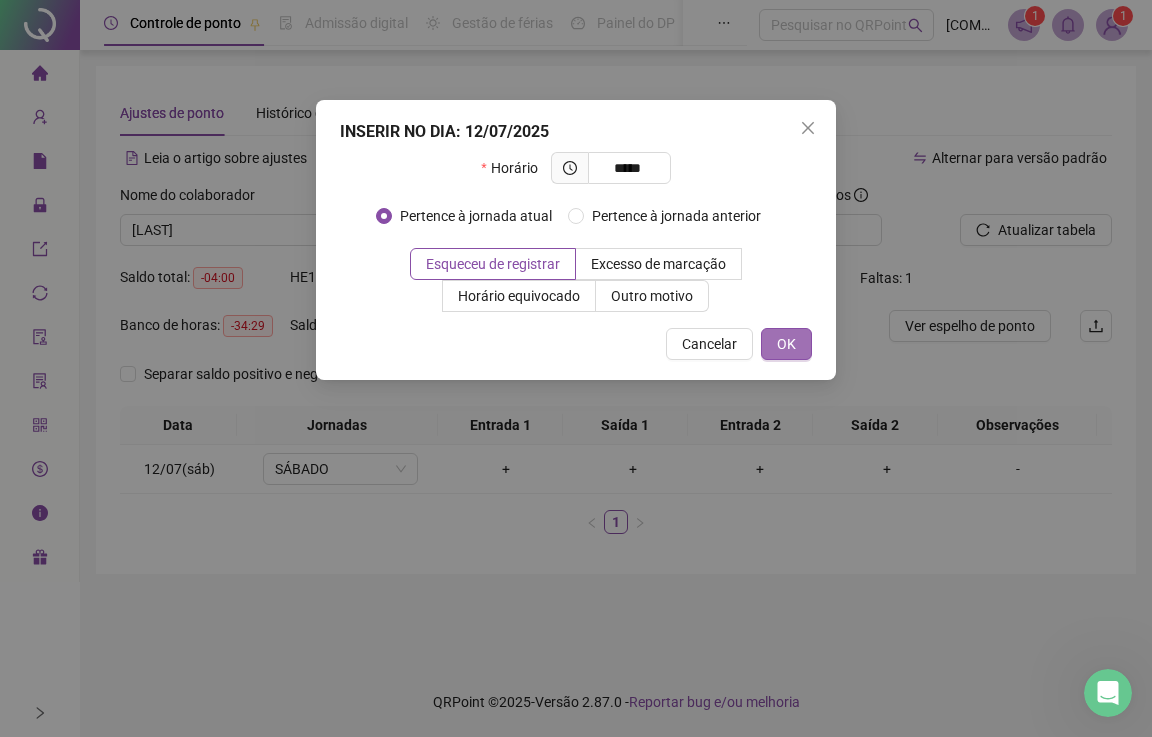 click on "OK" at bounding box center [786, 344] 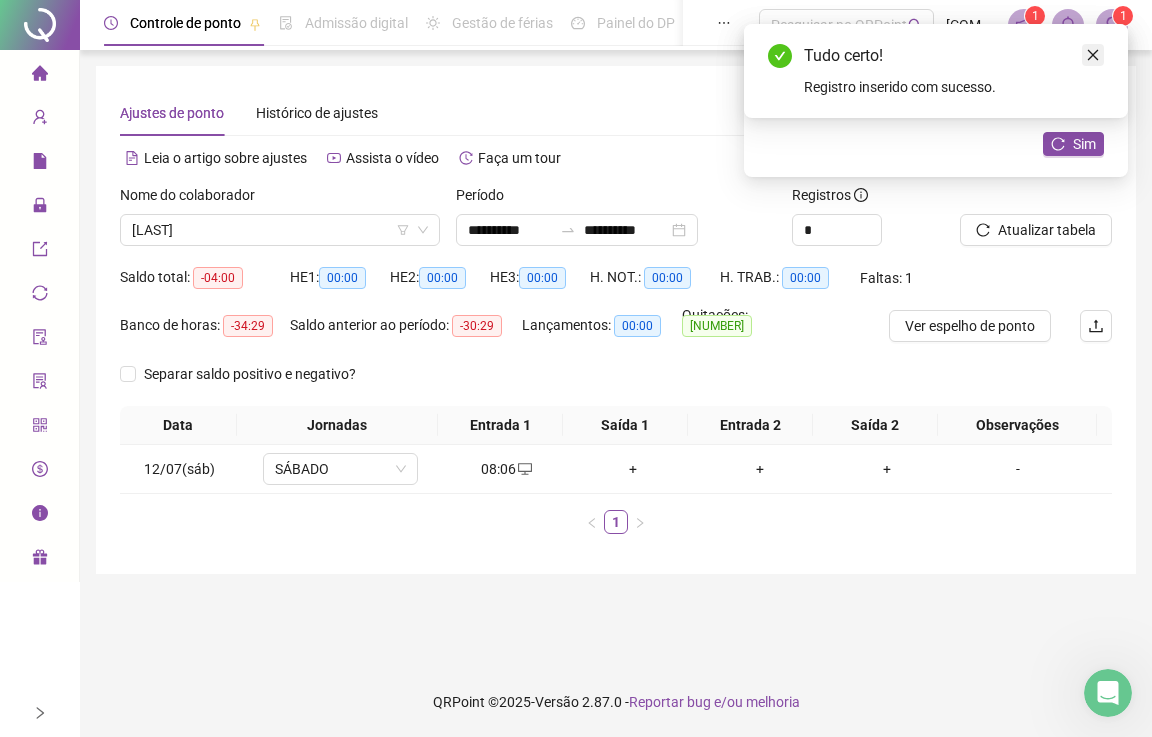 click 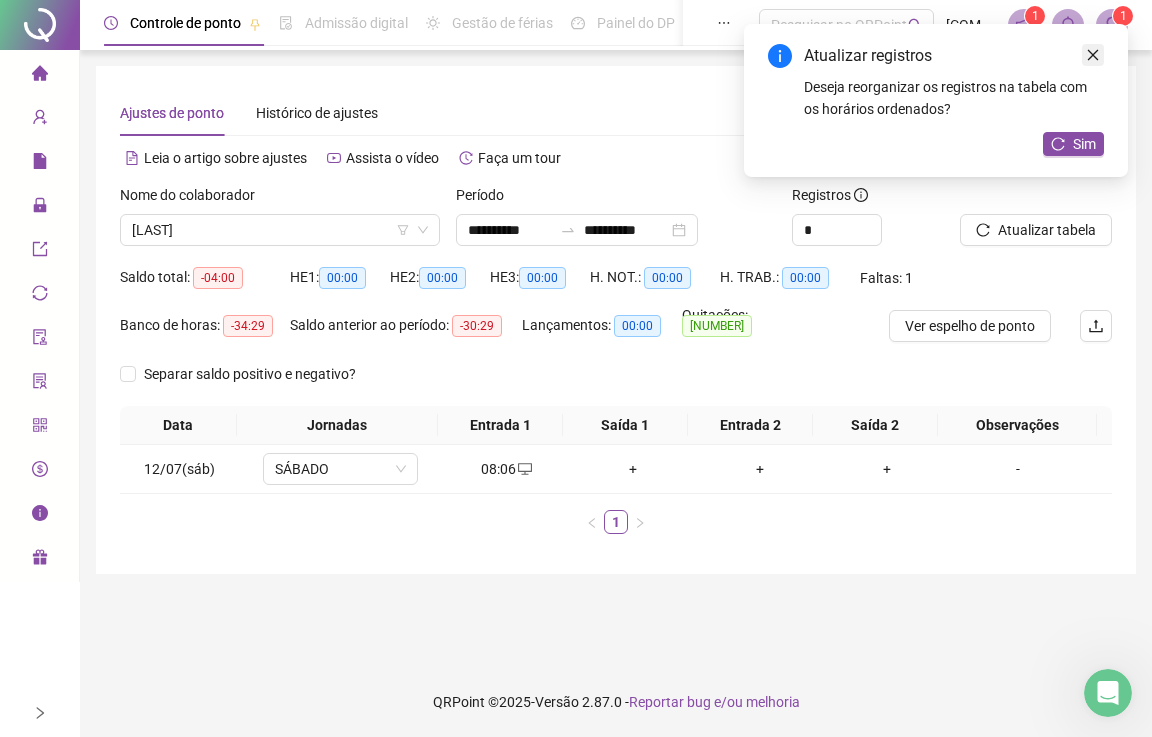 click 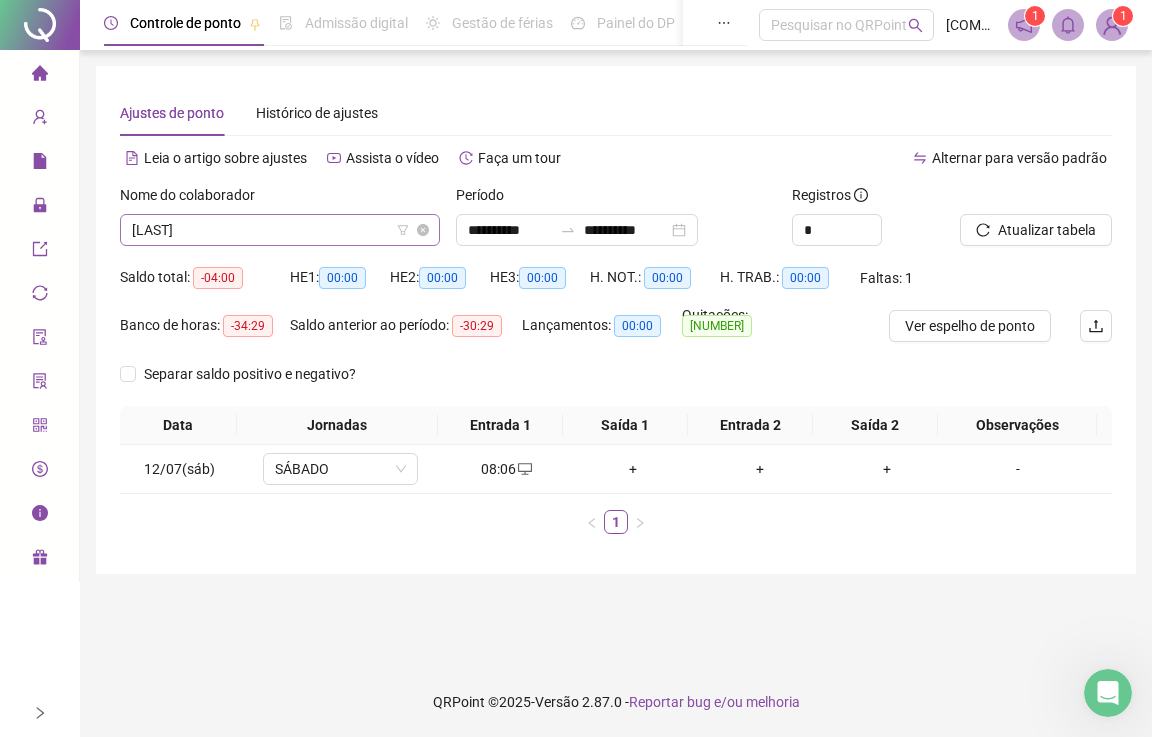click on "[LAST]" at bounding box center (280, 230) 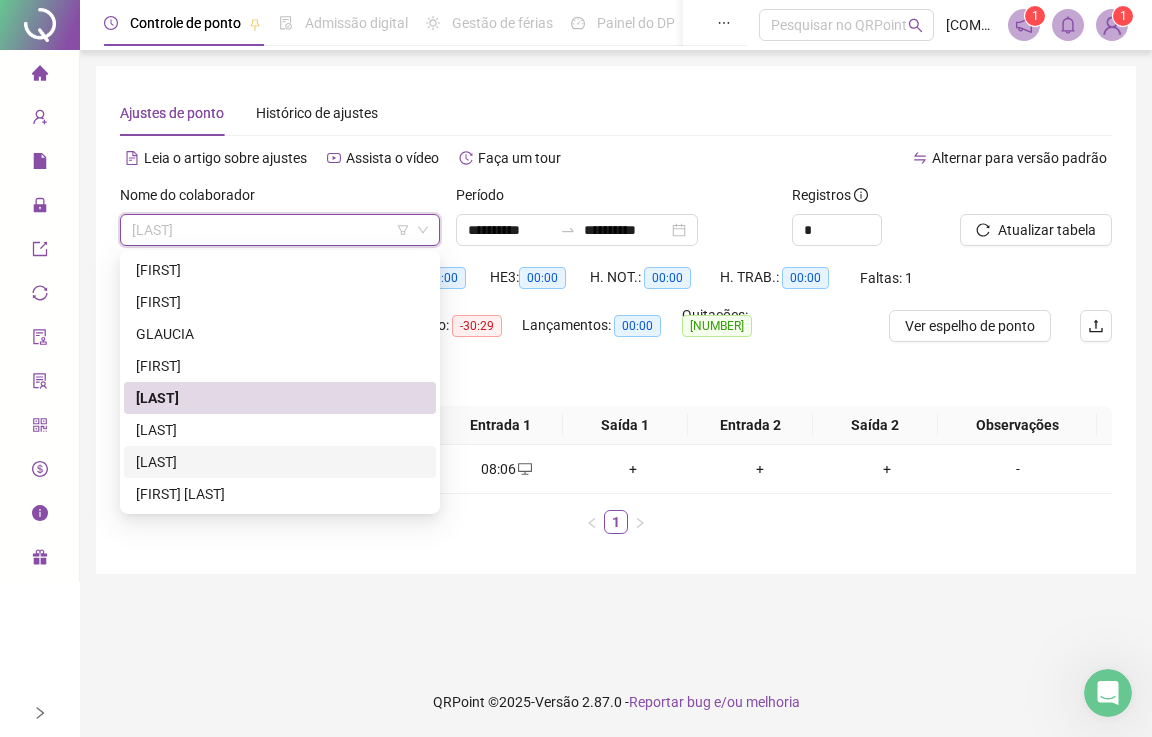 click on "[LAST]" at bounding box center (280, 462) 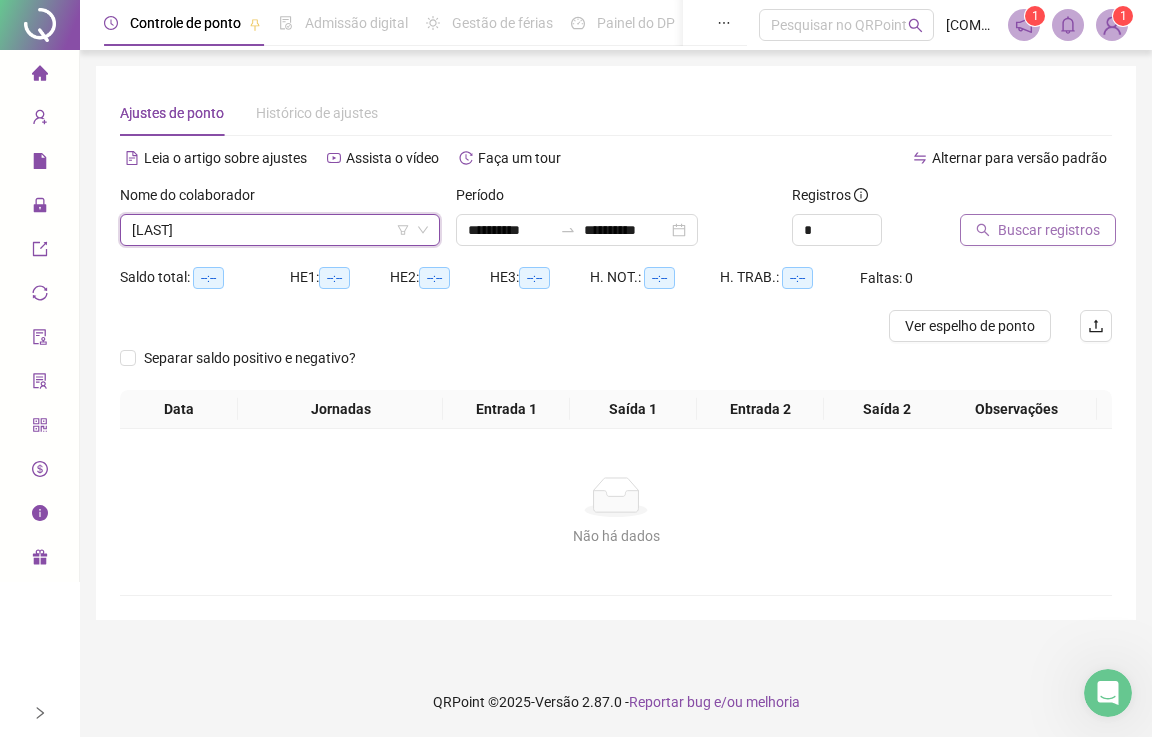 click on "Buscar registros" at bounding box center [1049, 230] 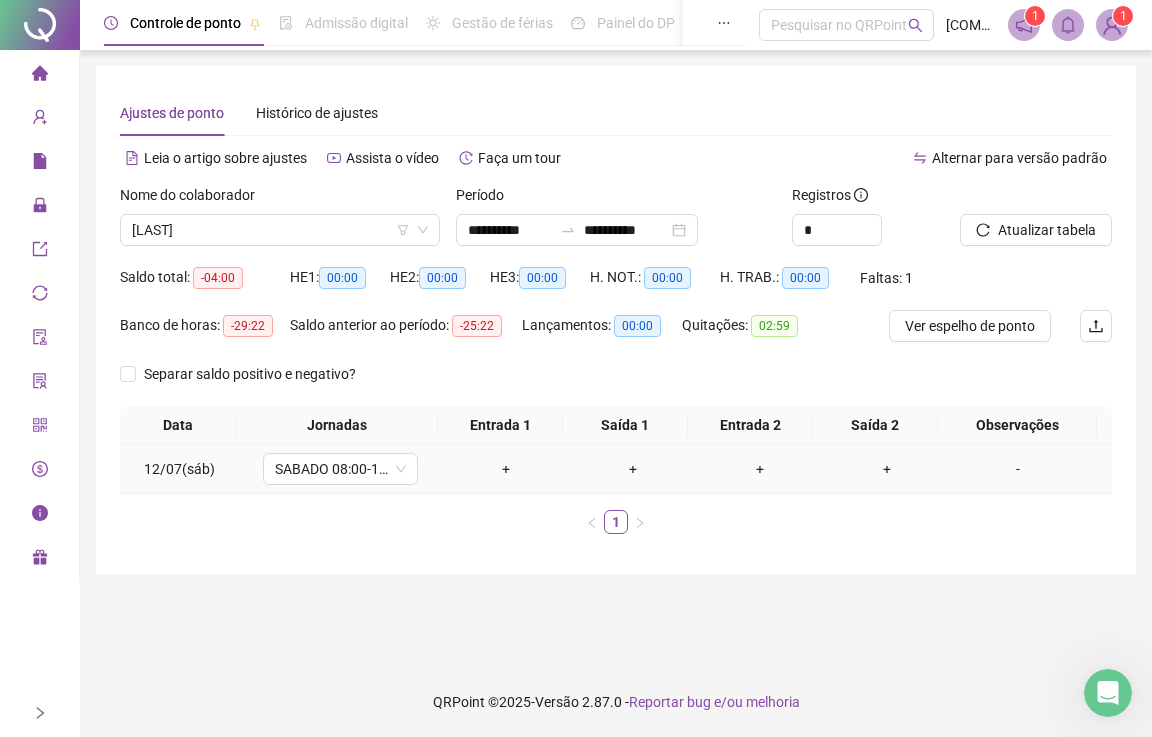 click on "+" at bounding box center (506, 469) 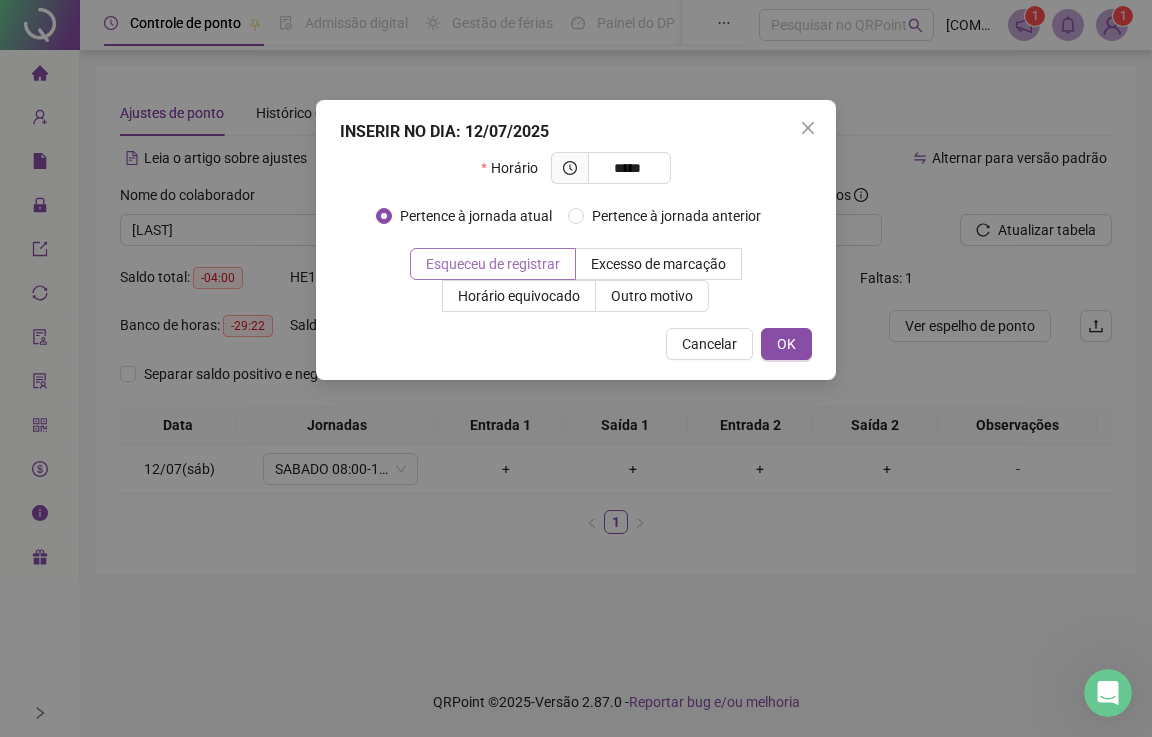 type on "*****" 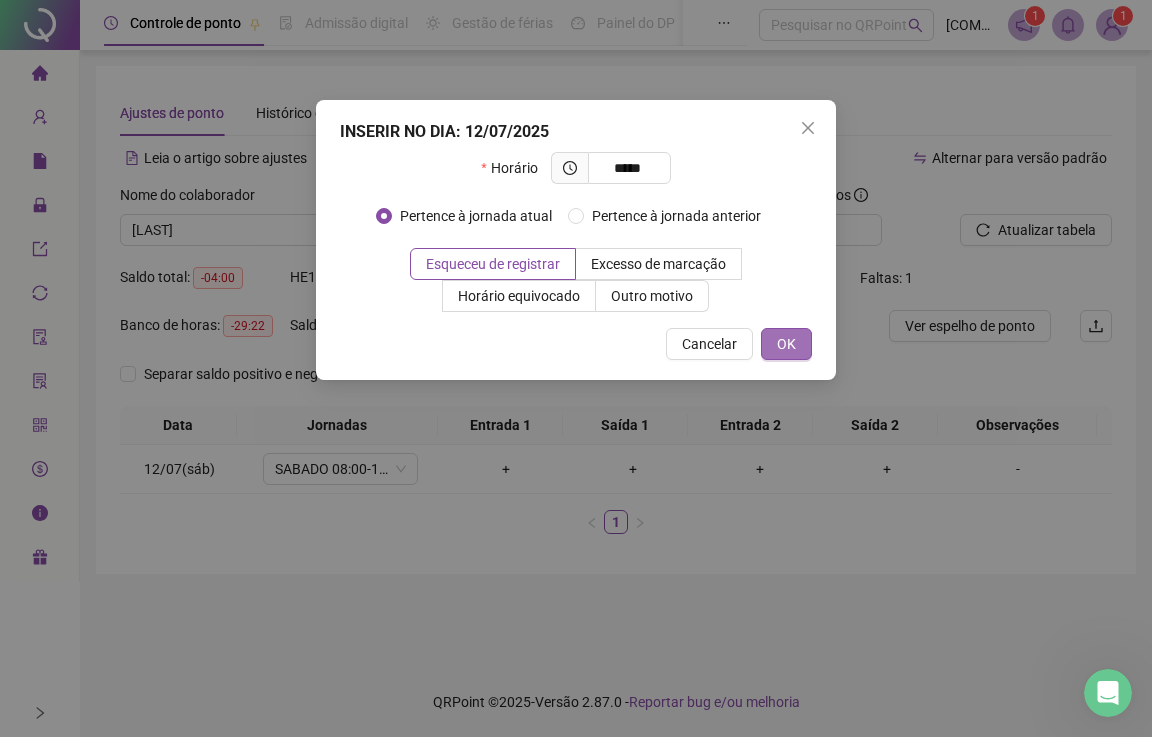 click on "OK" at bounding box center (786, 344) 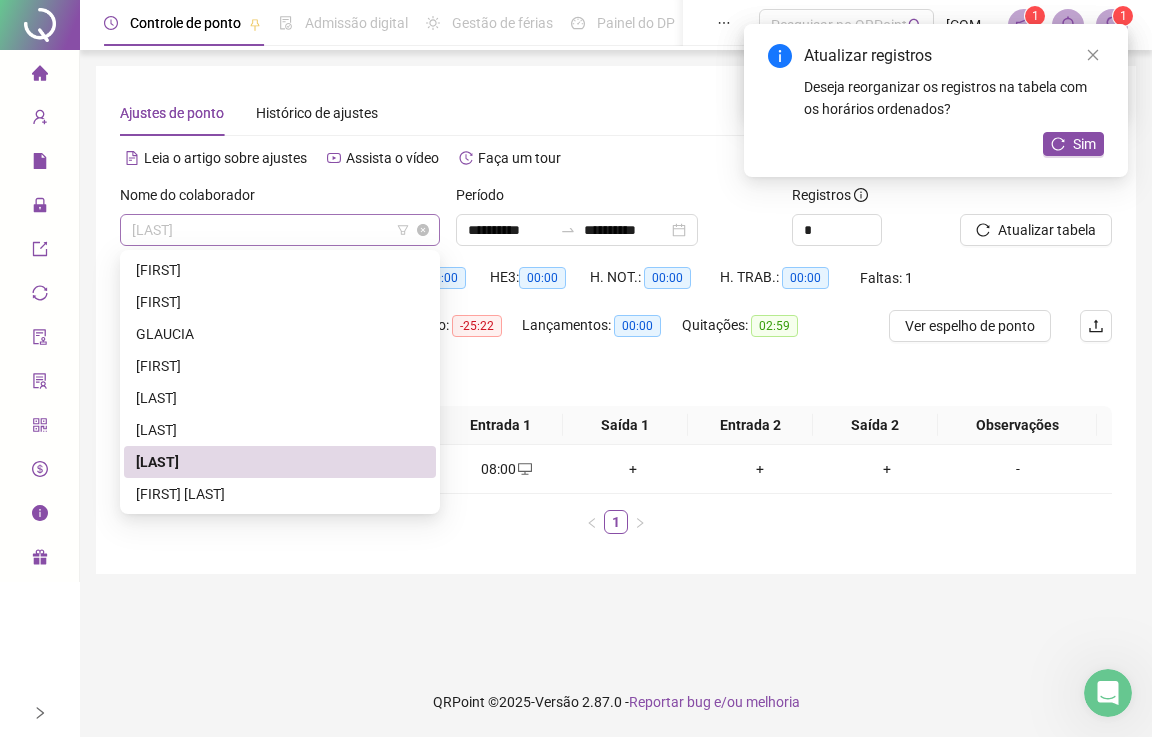 click on "[LAST]" at bounding box center (280, 230) 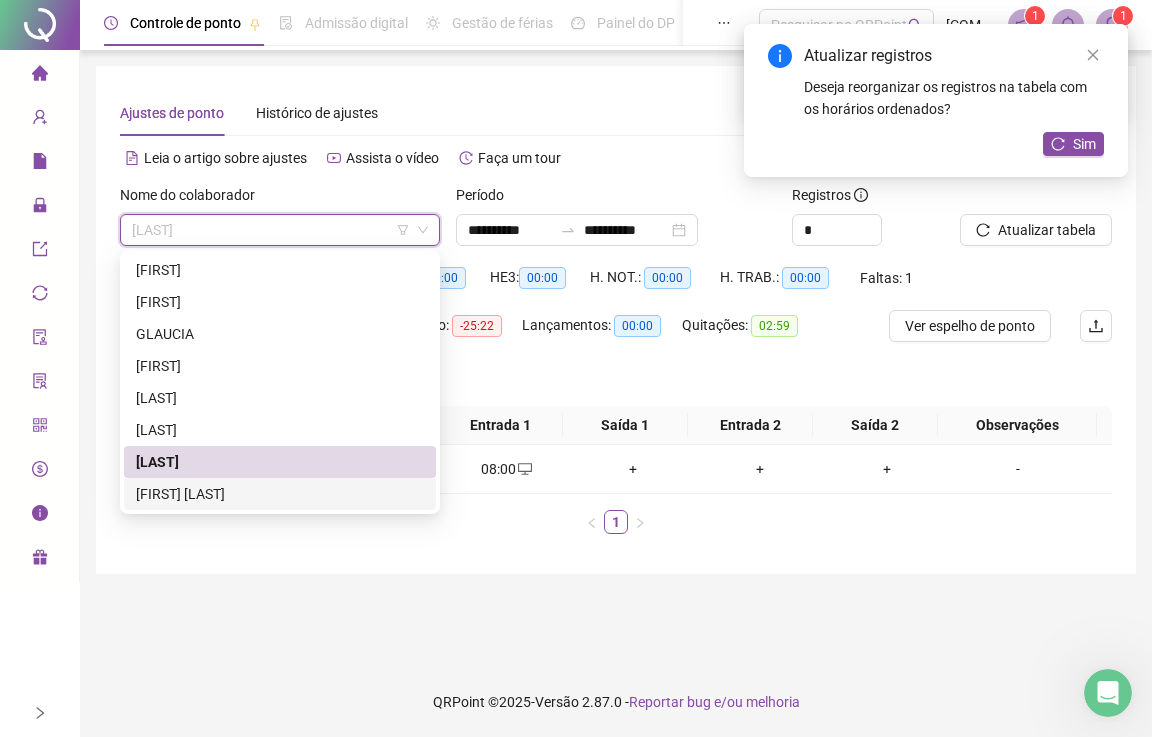 click on "[FIRST] [LAST]" at bounding box center (280, 494) 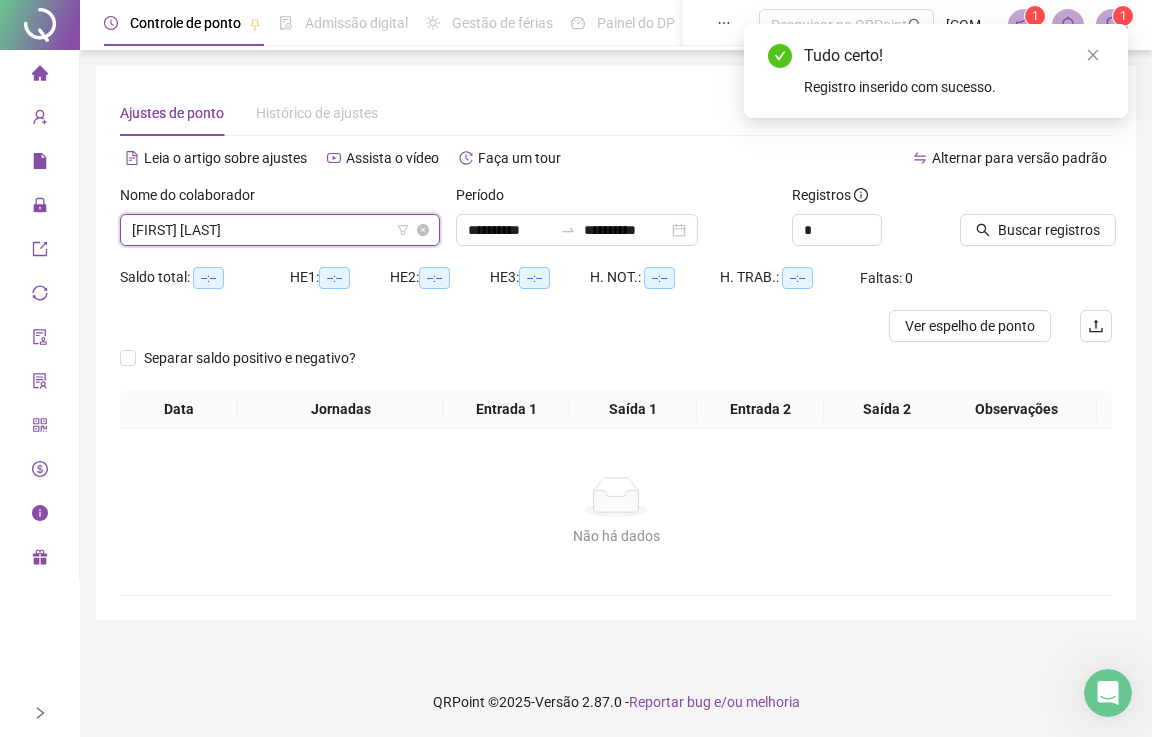 click on "[FIRST] [LAST]" at bounding box center [280, 230] 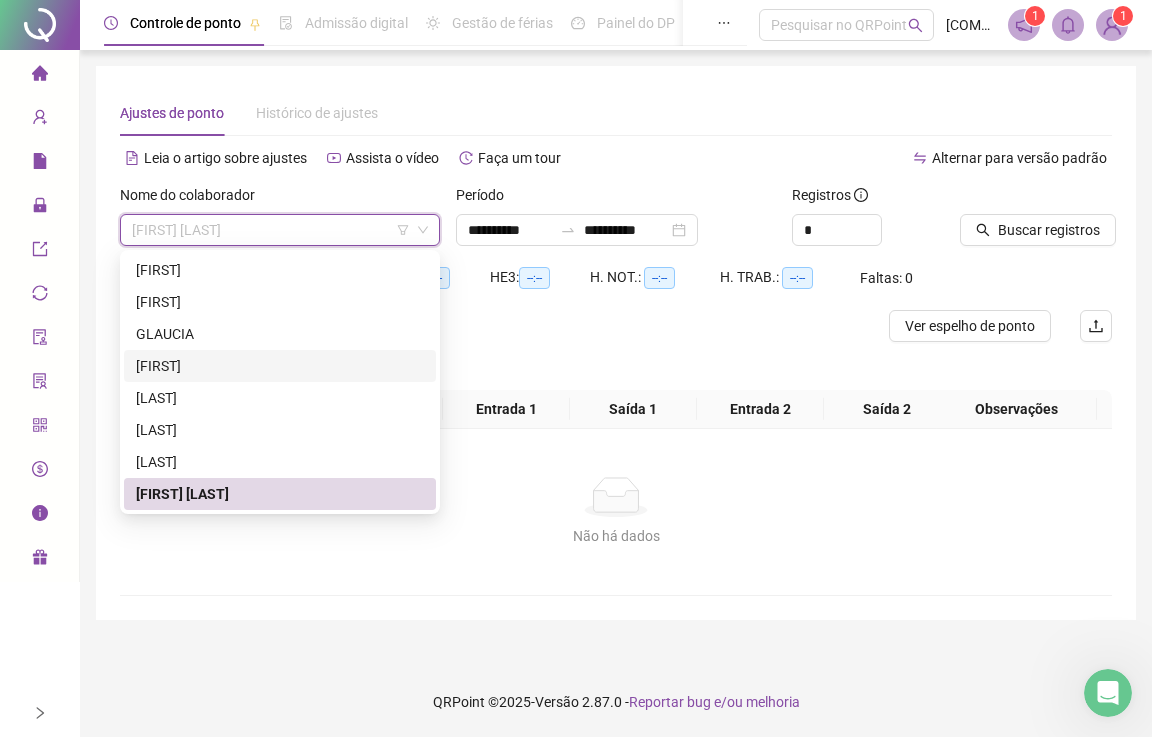 click on "[FIRST]" at bounding box center [280, 366] 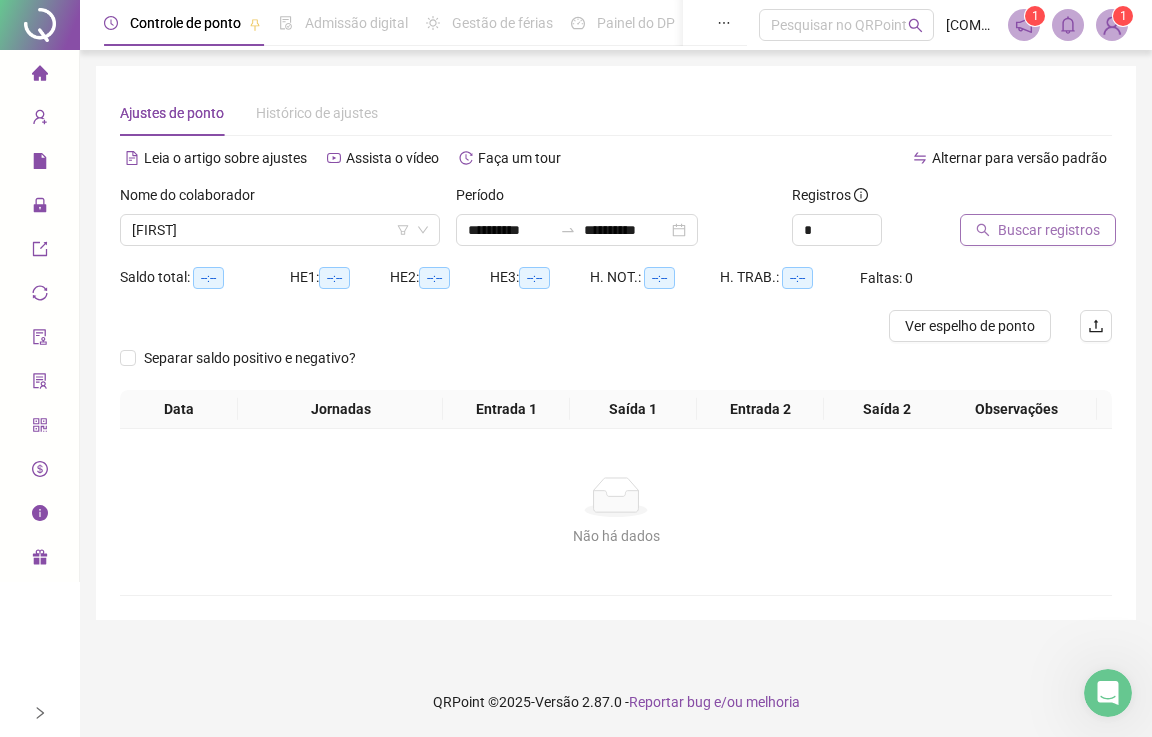 click on "Buscar registros" at bounding box center (1049, 230) 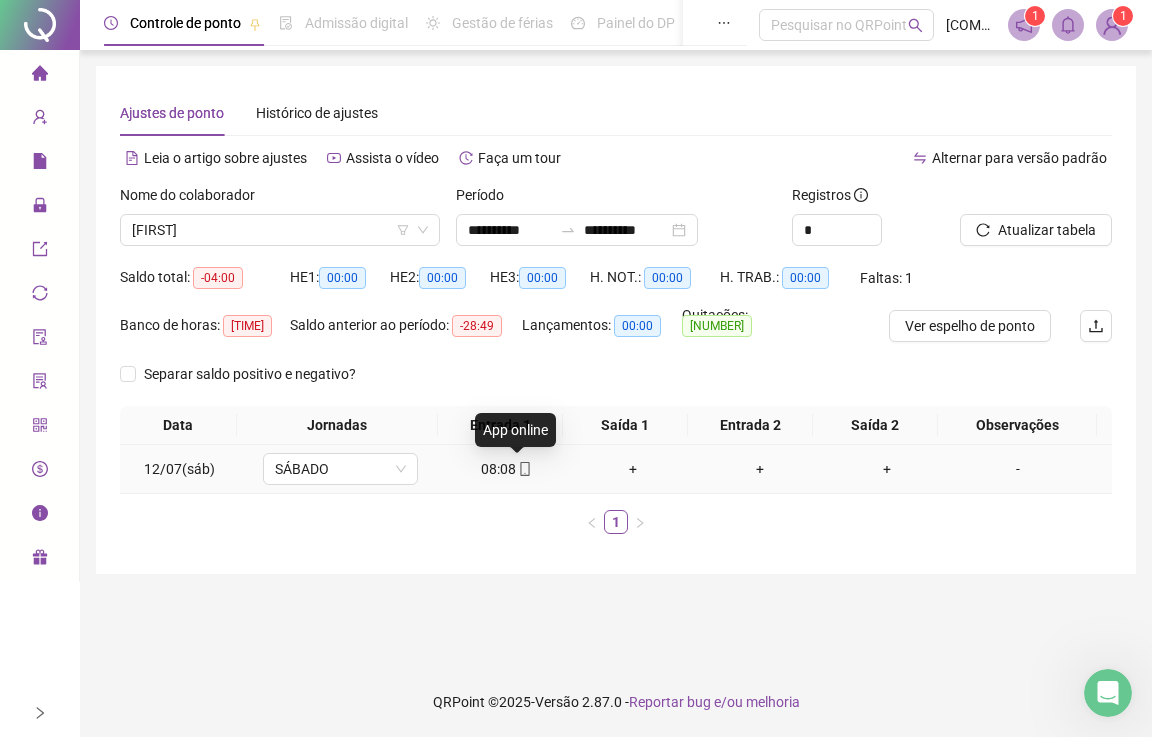 click 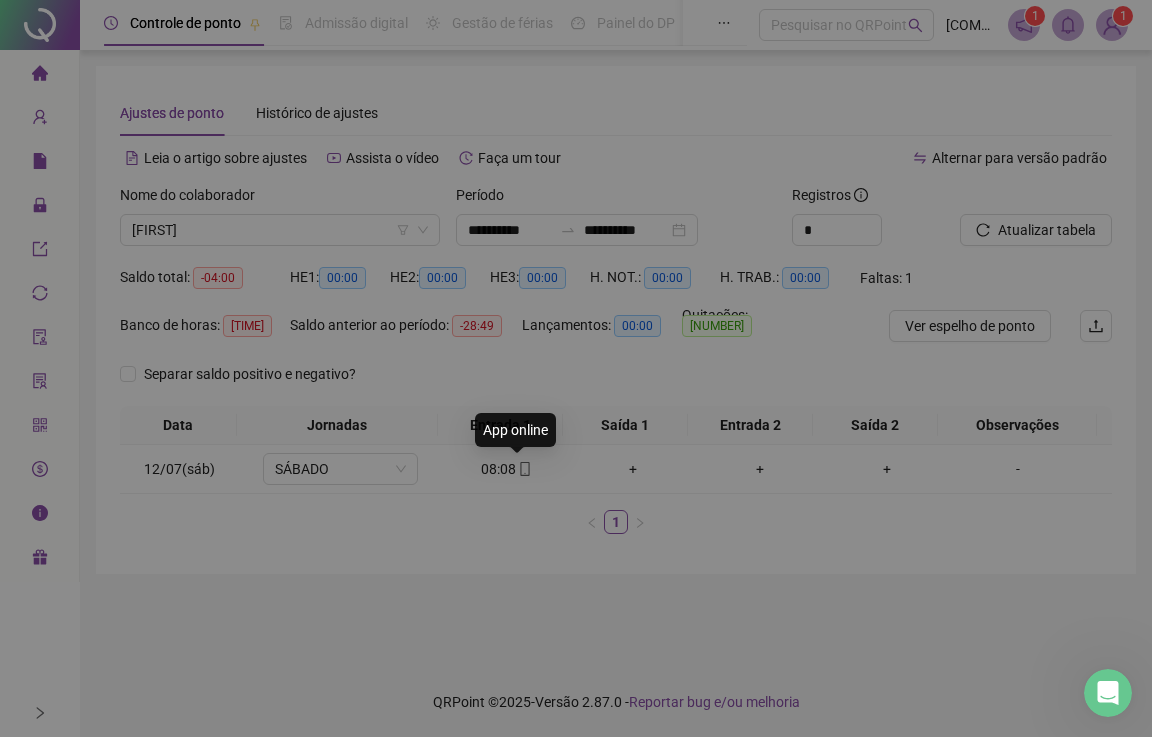 type on "**********" 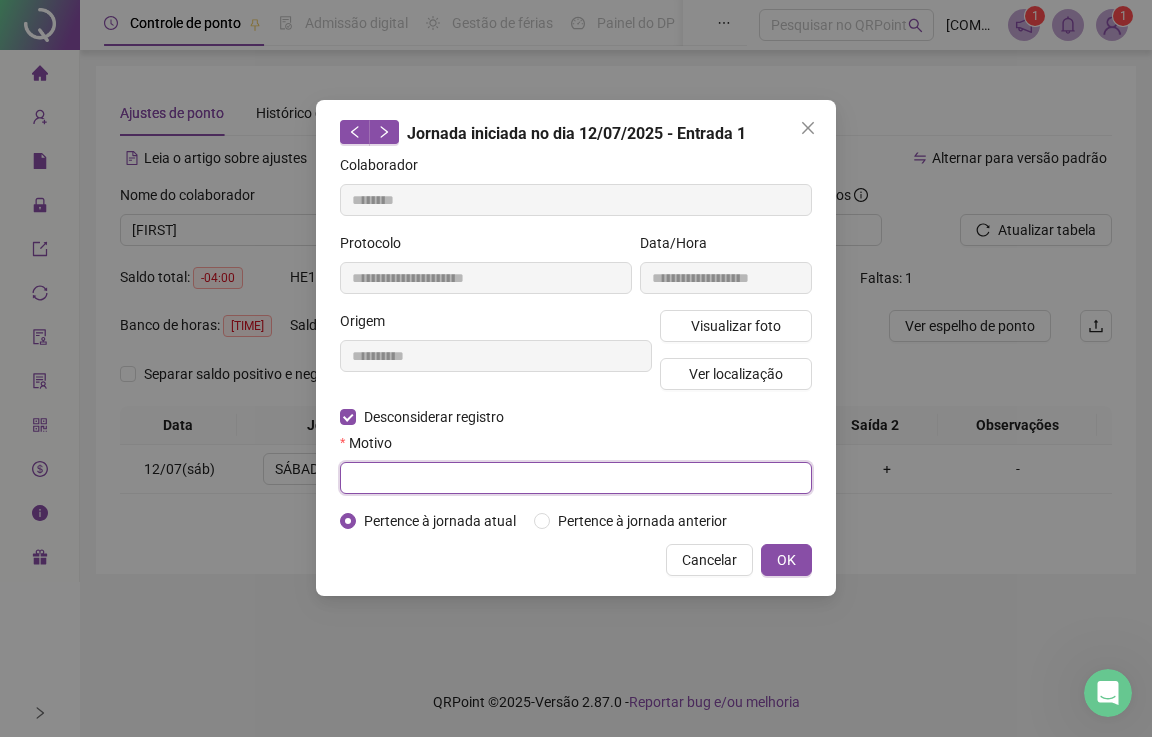 click at bounding box center (576, 478) 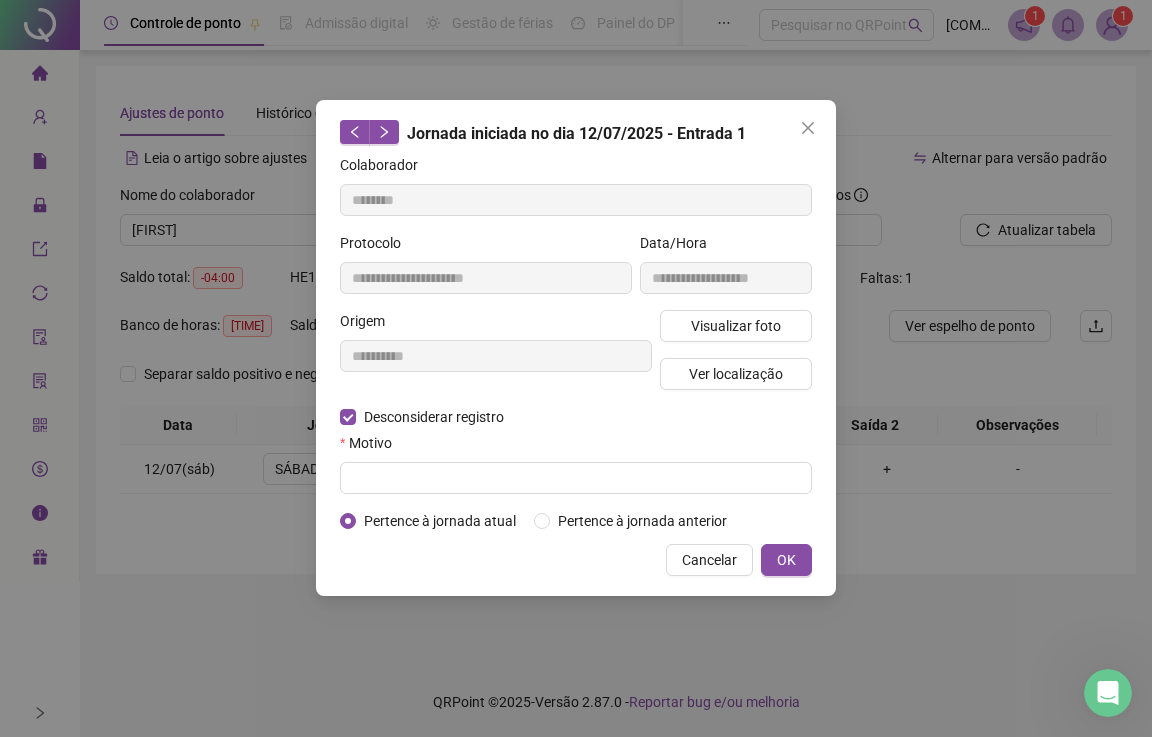 click at bounding box center [808, 128] 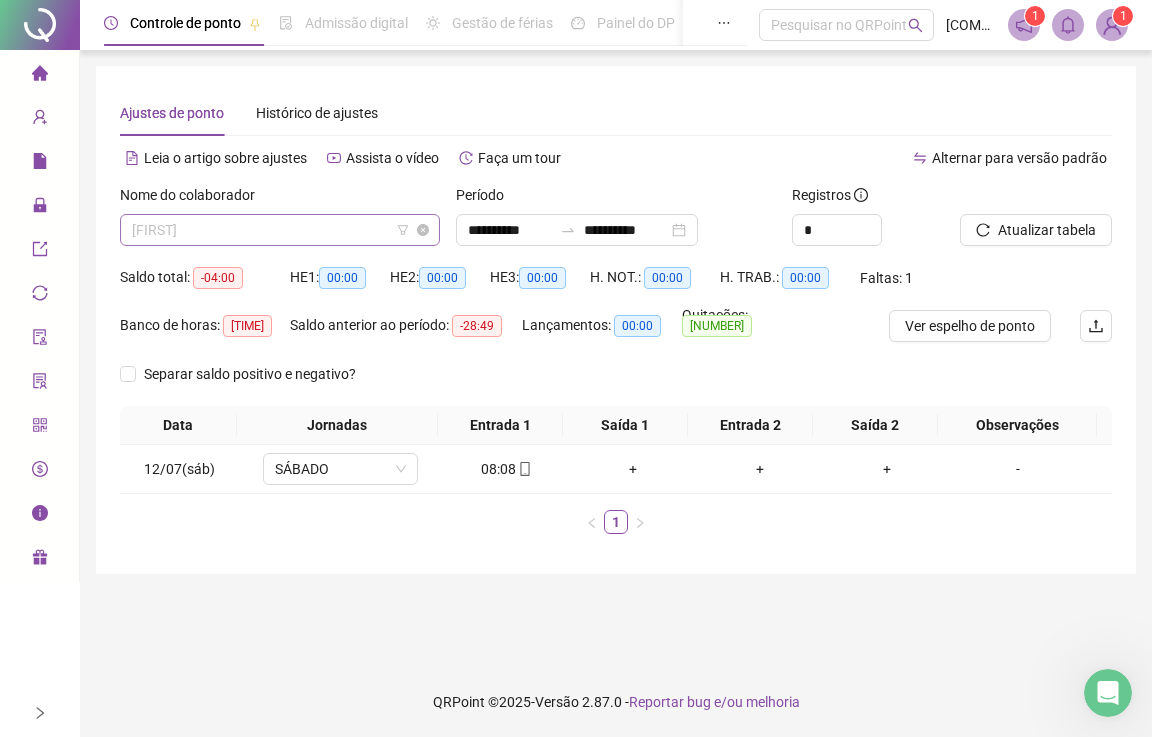 click on "[FIRST]" at bounding box center (280, 230) 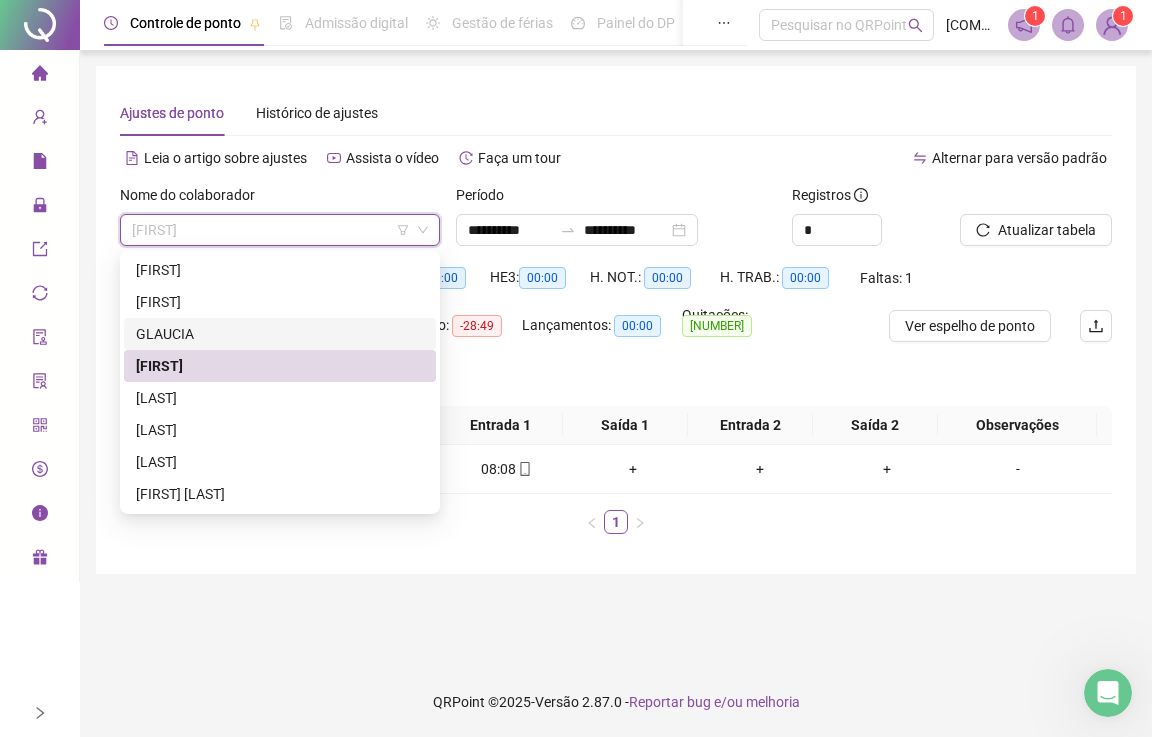 click on "GLAUCIA" at bounding box center (280, 334) 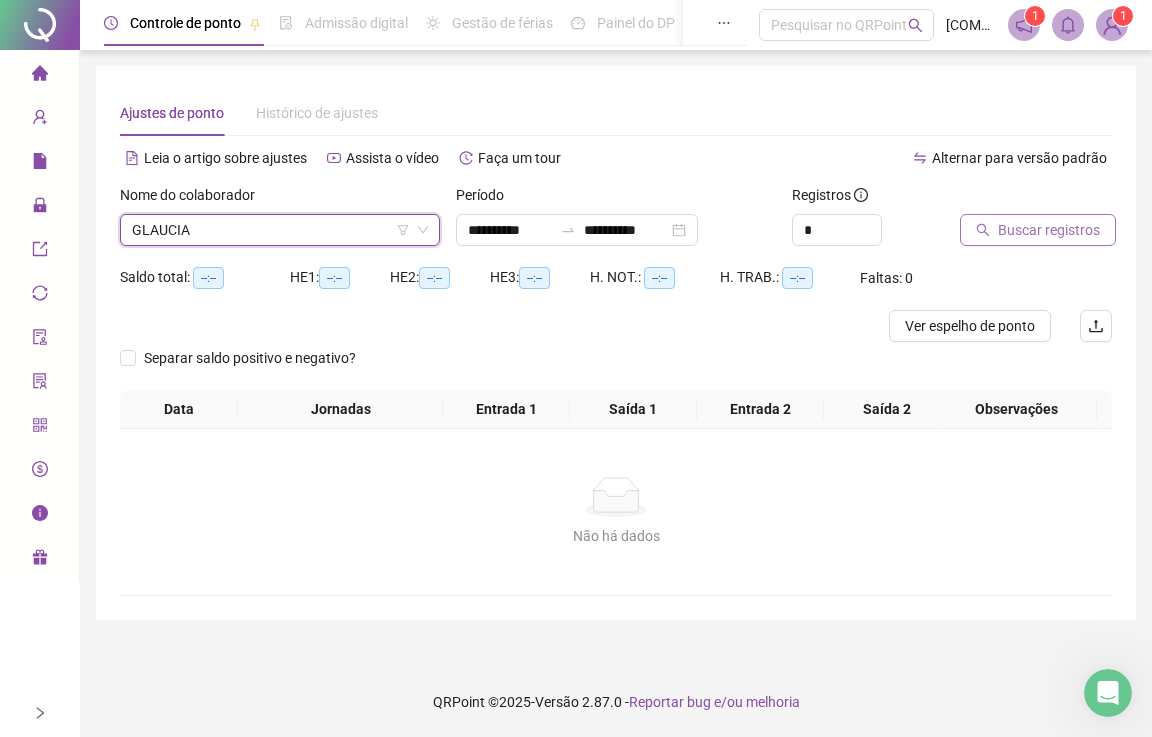 click on "Buscar registros" at bounding box center (1049, 230) 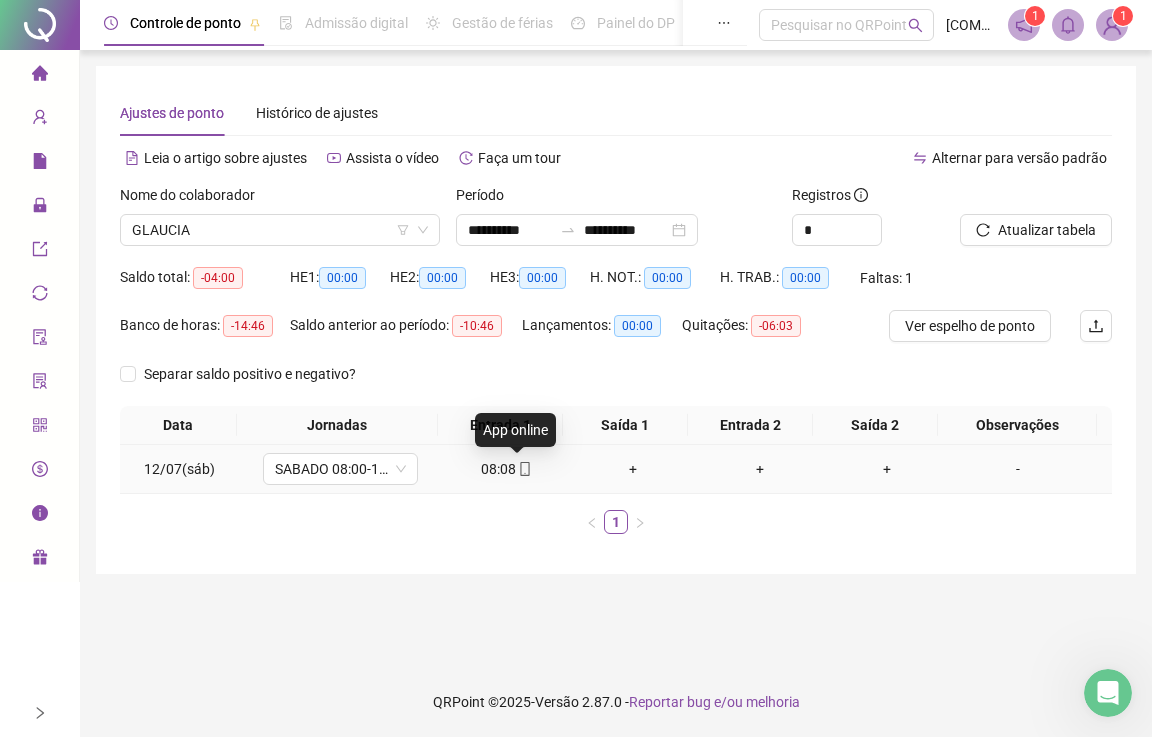 click 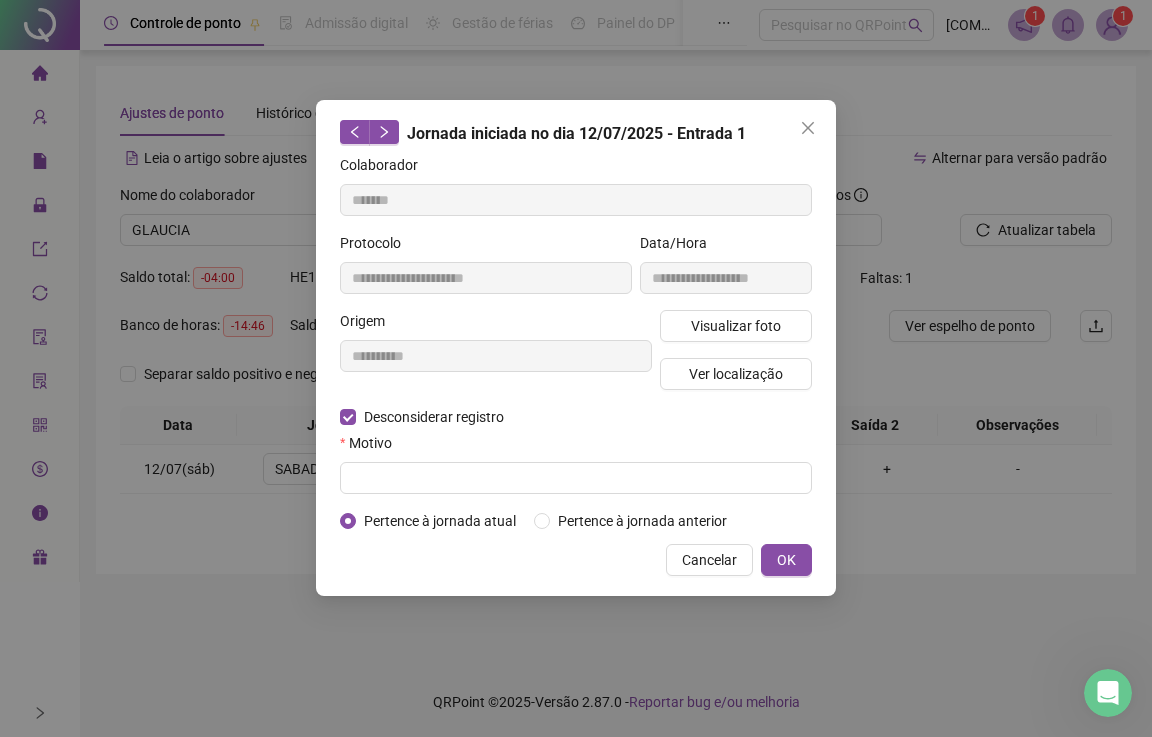 type on "**********" 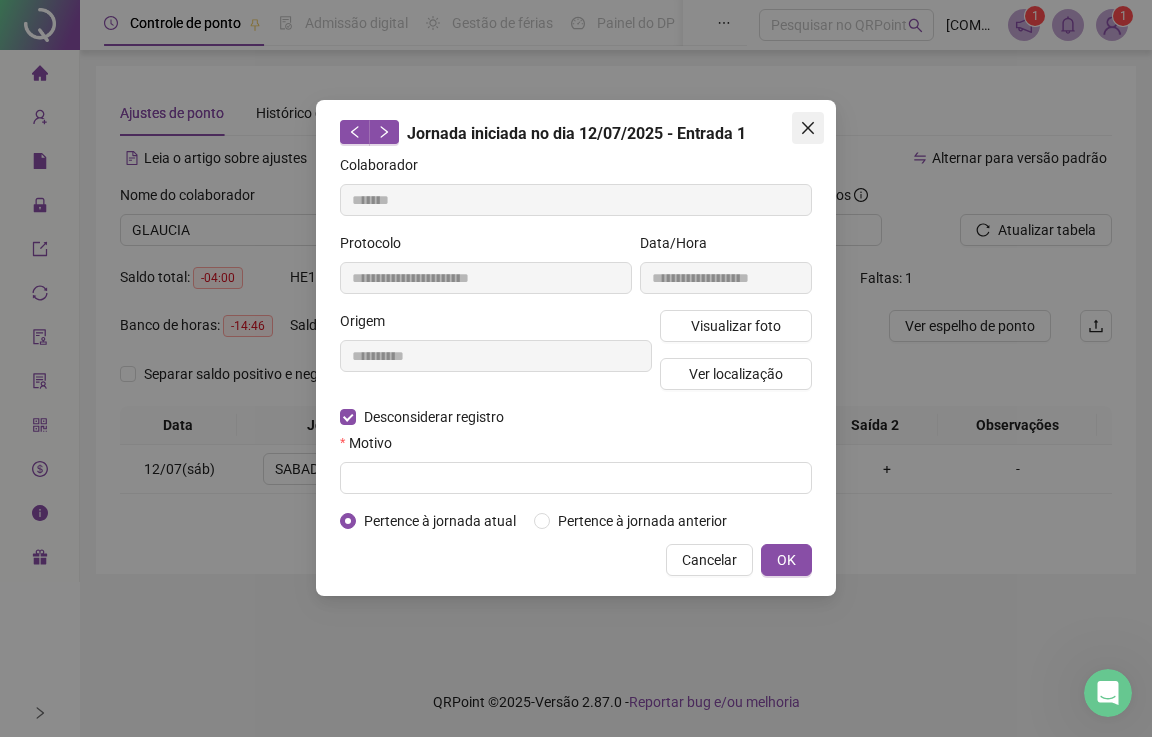 click 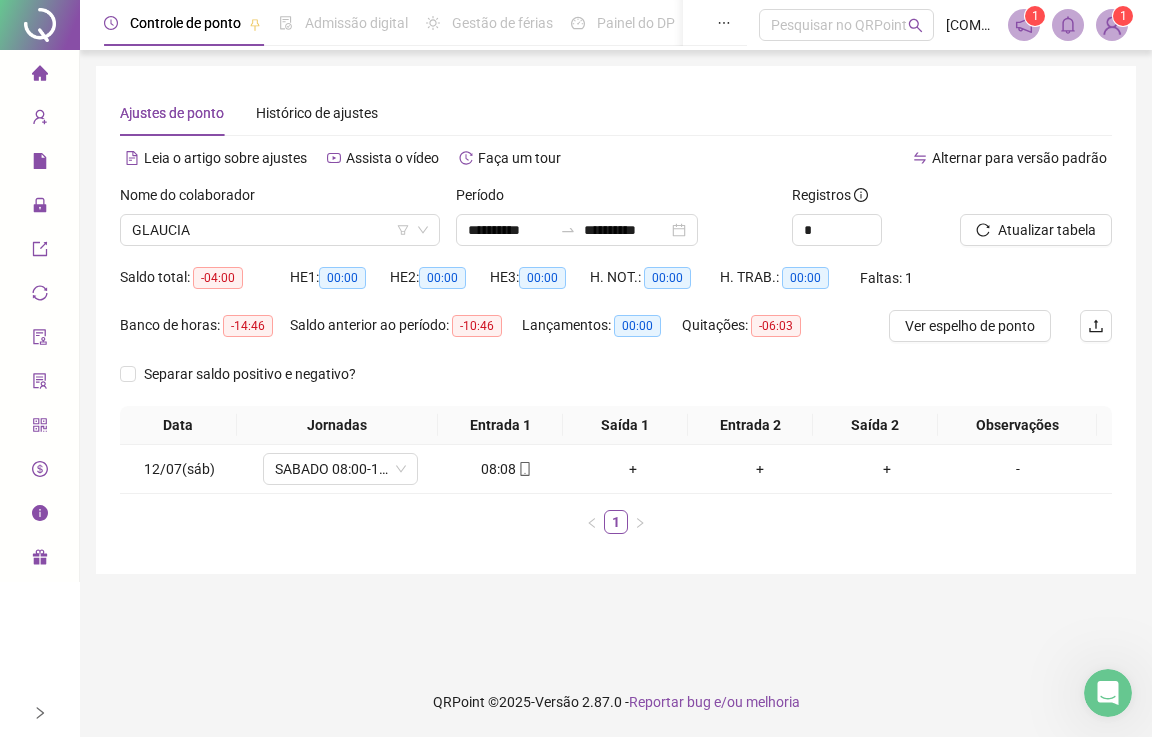 click 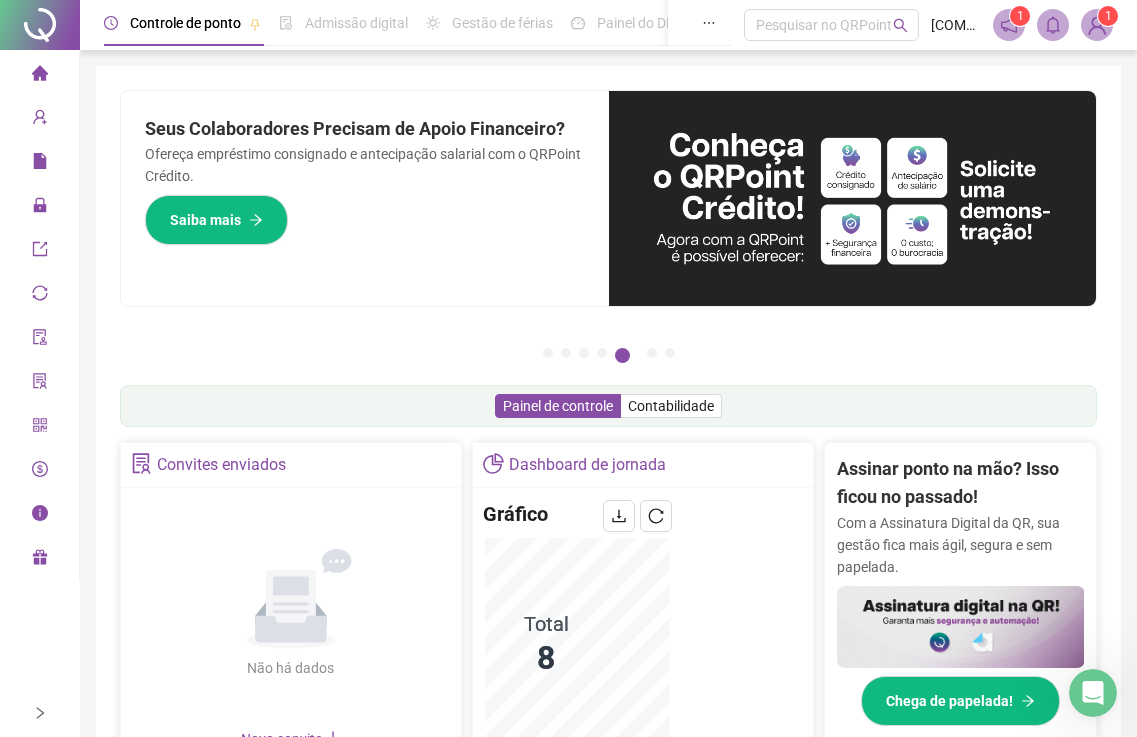 click on "Página inicial" at bounding box center [40, 75] 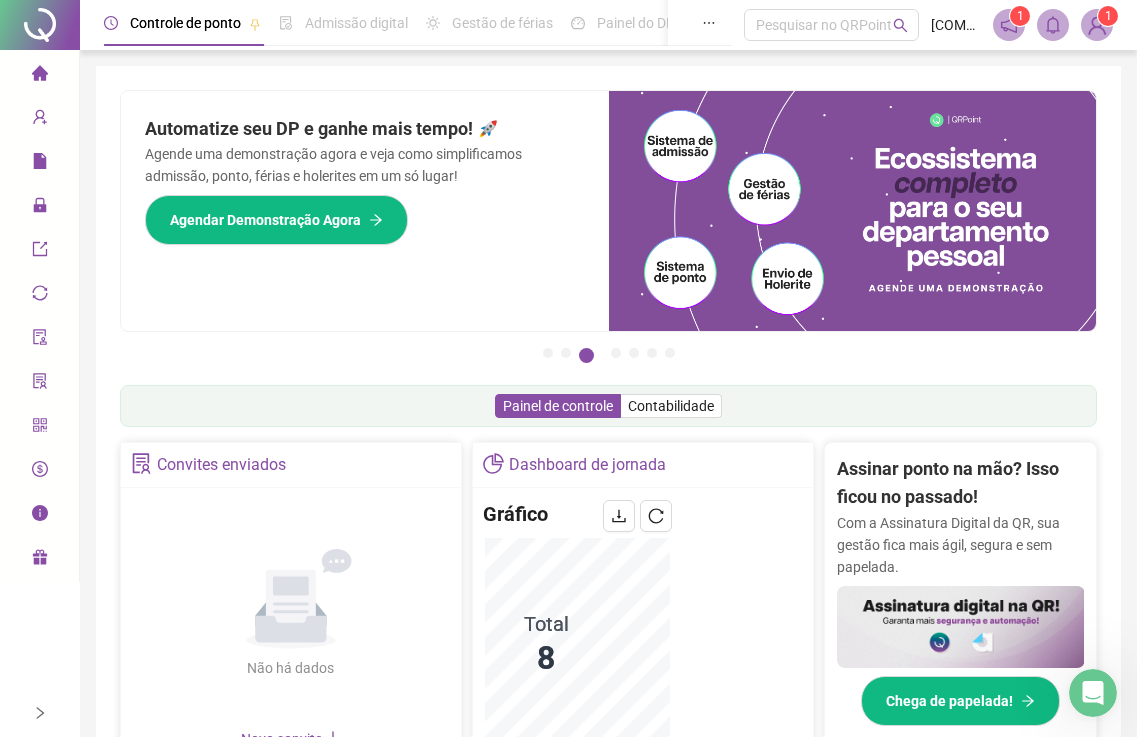 click on "Controle de ponto Admissão digital Gestão de férias Painel do DP Folha de pagamento   Pesquisar no QRPoint [COMPANY] 1 1 Pague o QRPoint com Cartão de Crédito Sua assinatura: mais segurança, prática e sem preocupações com boletos! Saiba mais Sua folha de pagamento, mais simples do que nunca! Com a Folha de Pagamento QR, você faz tudo em um só lugar: da admissão à geração da folha. Agilidade, integração e segurança em um único ecossistema. Conheça a QRFolha agora 🔍 Precisa de Ajuda? Conte com o Suporte da QRPoint! Encontre respostas rápidas e eficientes em nosso Guia Prático de Suporte. Acesse agora e descubra todos os nossos canais de atendimento! 🚀 Saiba Mais Automatize seu DP e ganhe mais tempo! 🚀 Agende uma demonstração agora e veja como simplificamos admissão, ponto, férias e holerites em um só lugar! Agendar Demonstração Agora Apoie seus colaboradores sem custo! Dinheiro na conta sem complicação. Solicite Mais Informações Saiba mais Saiba mais 1 2 3 4 5" at bounding box center (608, 661) 